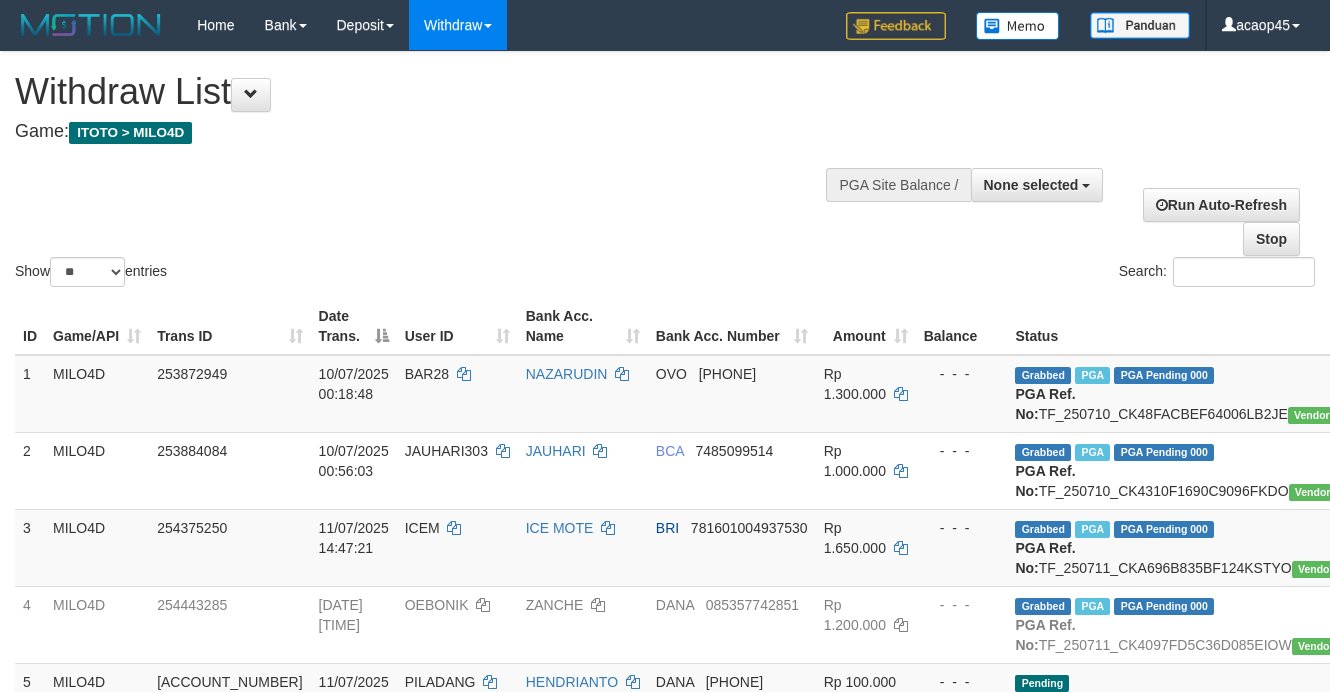 select 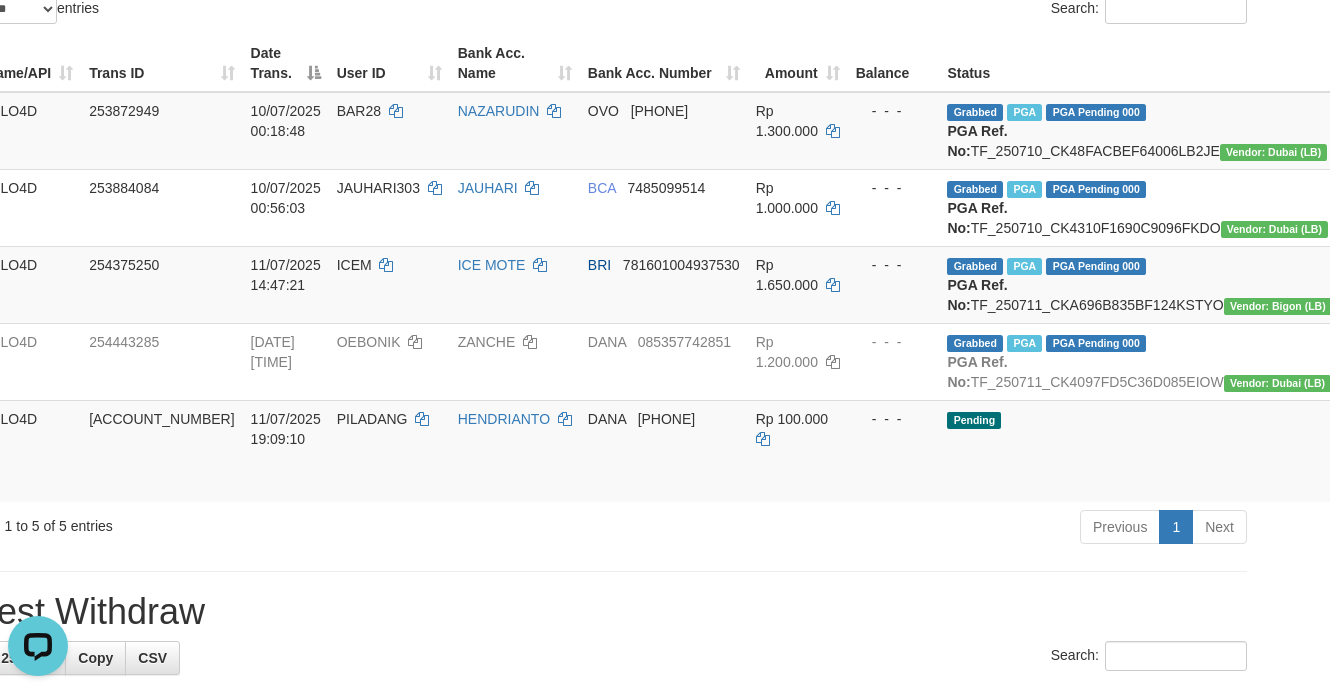 scroll, scrollTop: 0, scrollLeft: 0, axis: both 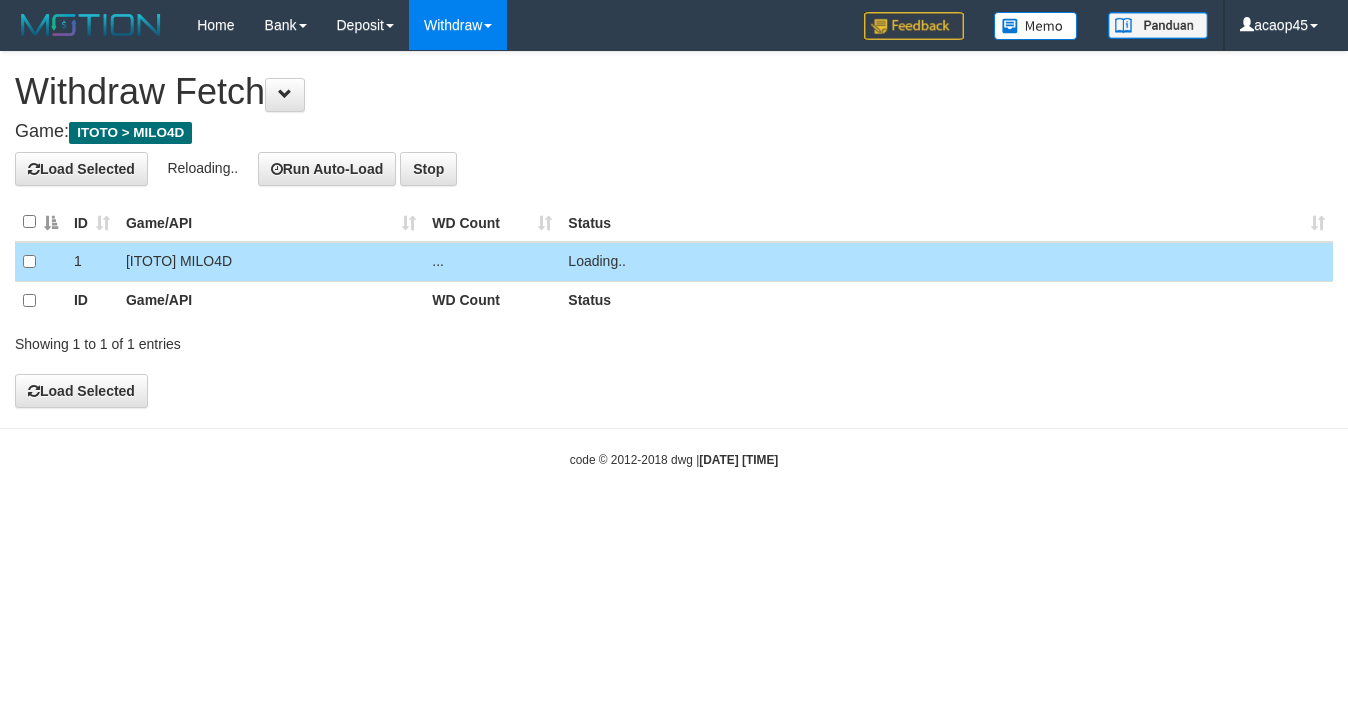 type 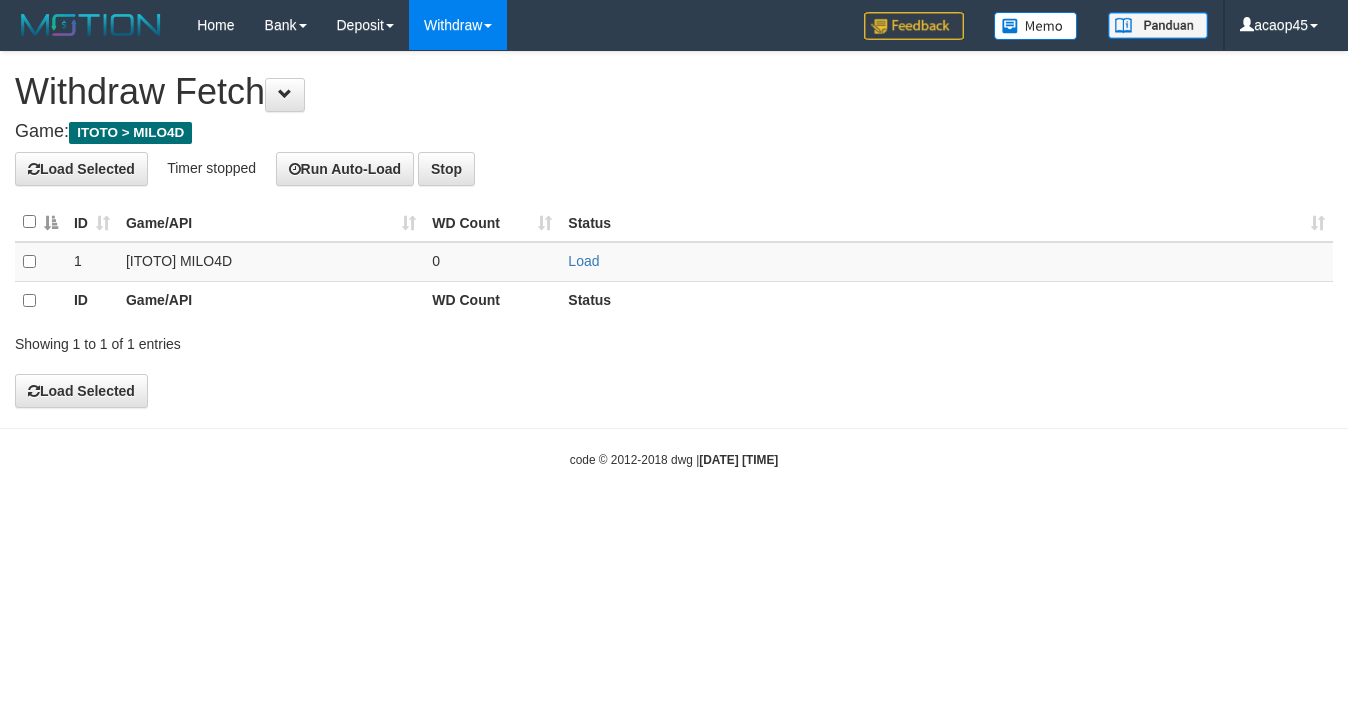 scroll, scrollTop: 0, scrollLeft: 0, axis: both 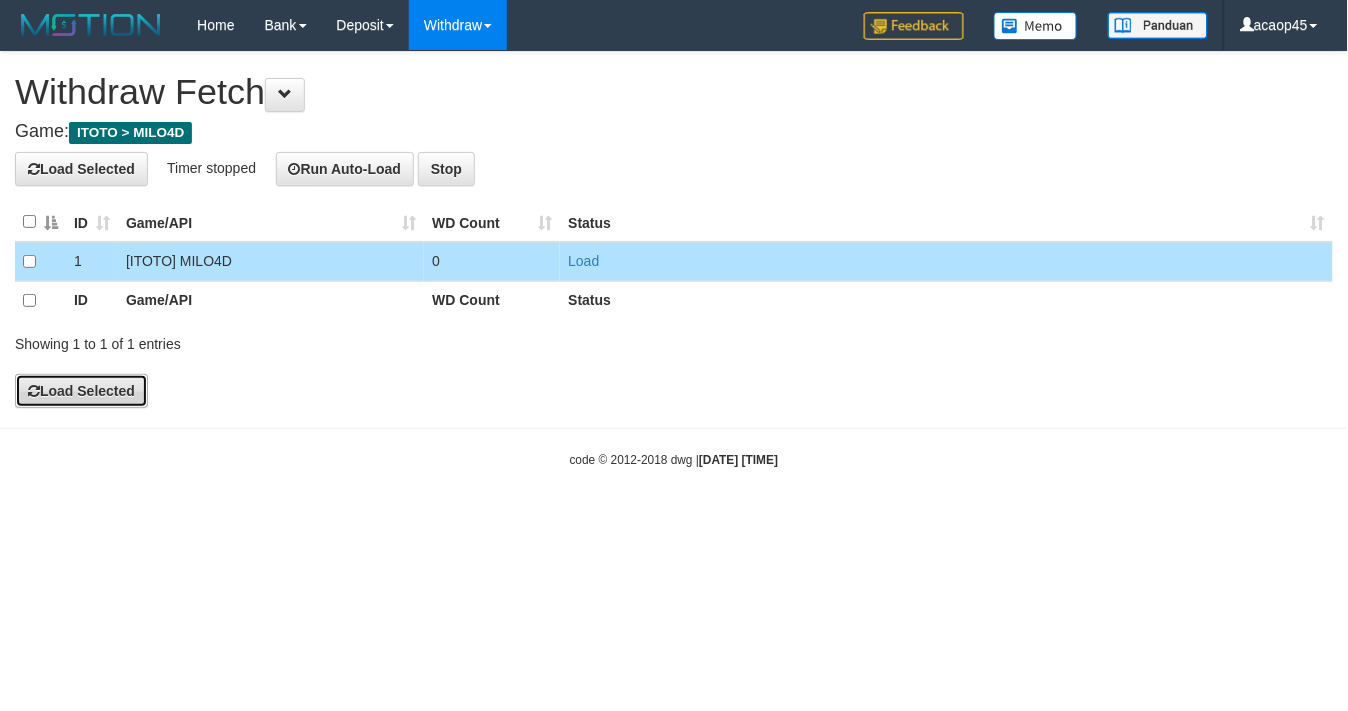 click on "Load Selected" at bounding box center [81, 391] 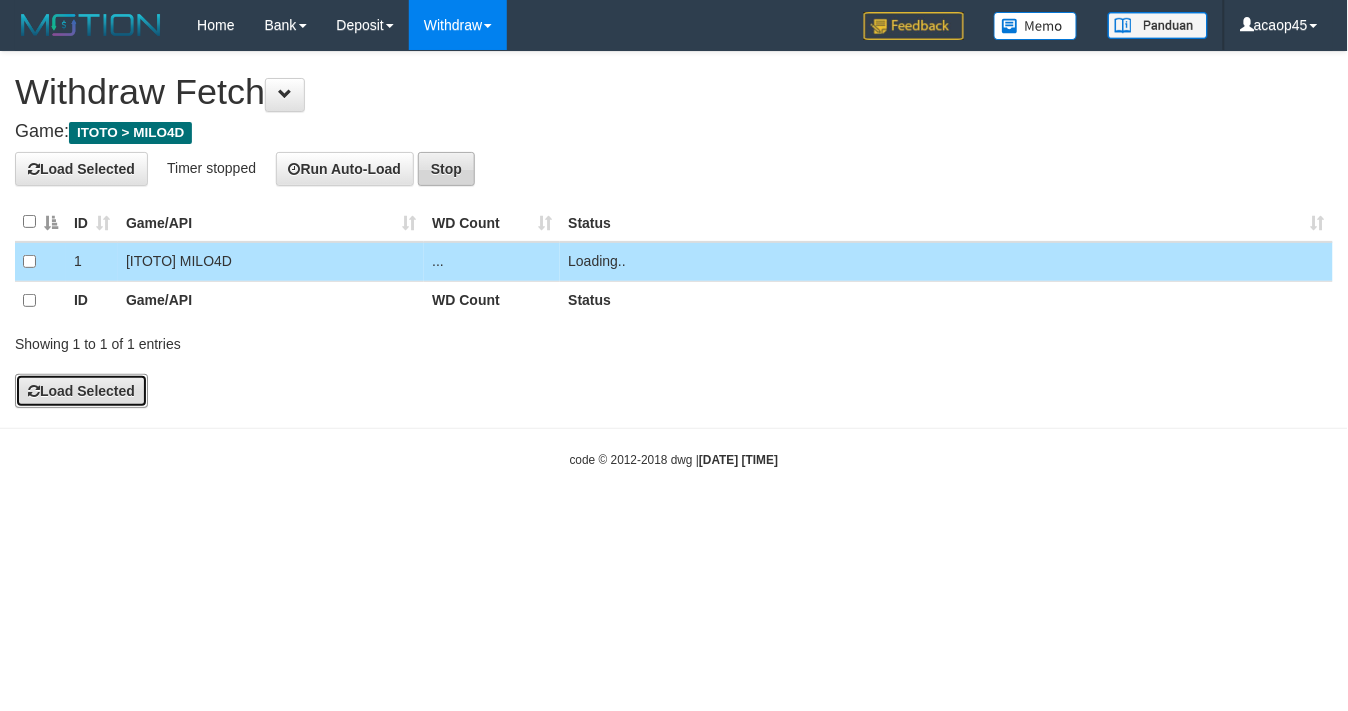 type 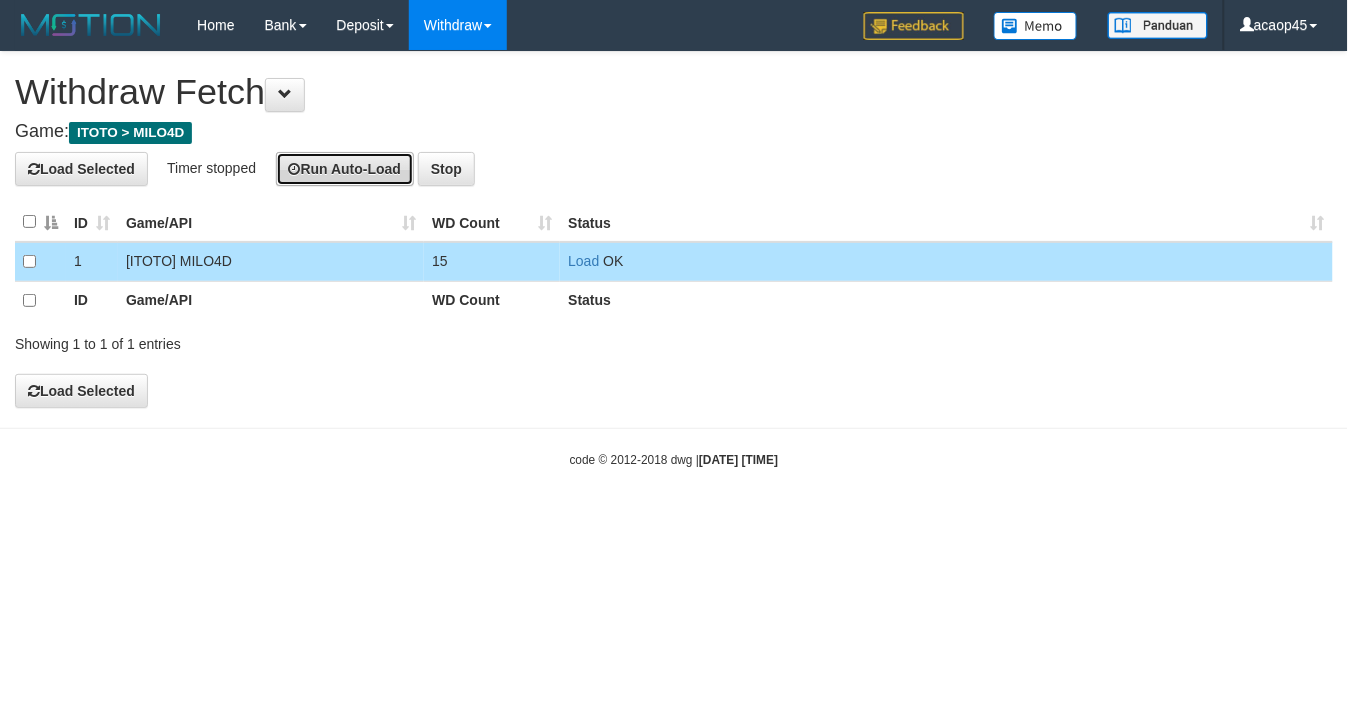 click on "Run Auto-Load" at bounding box center [345, 169] 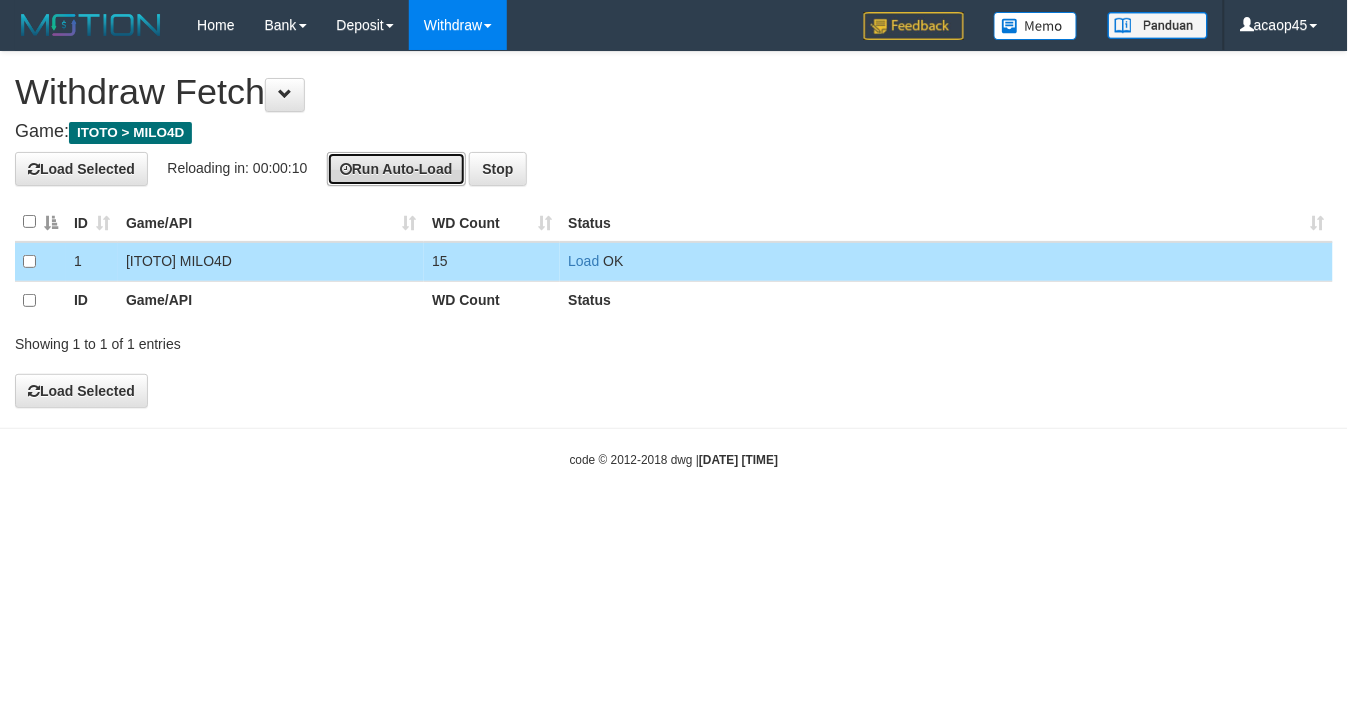 type 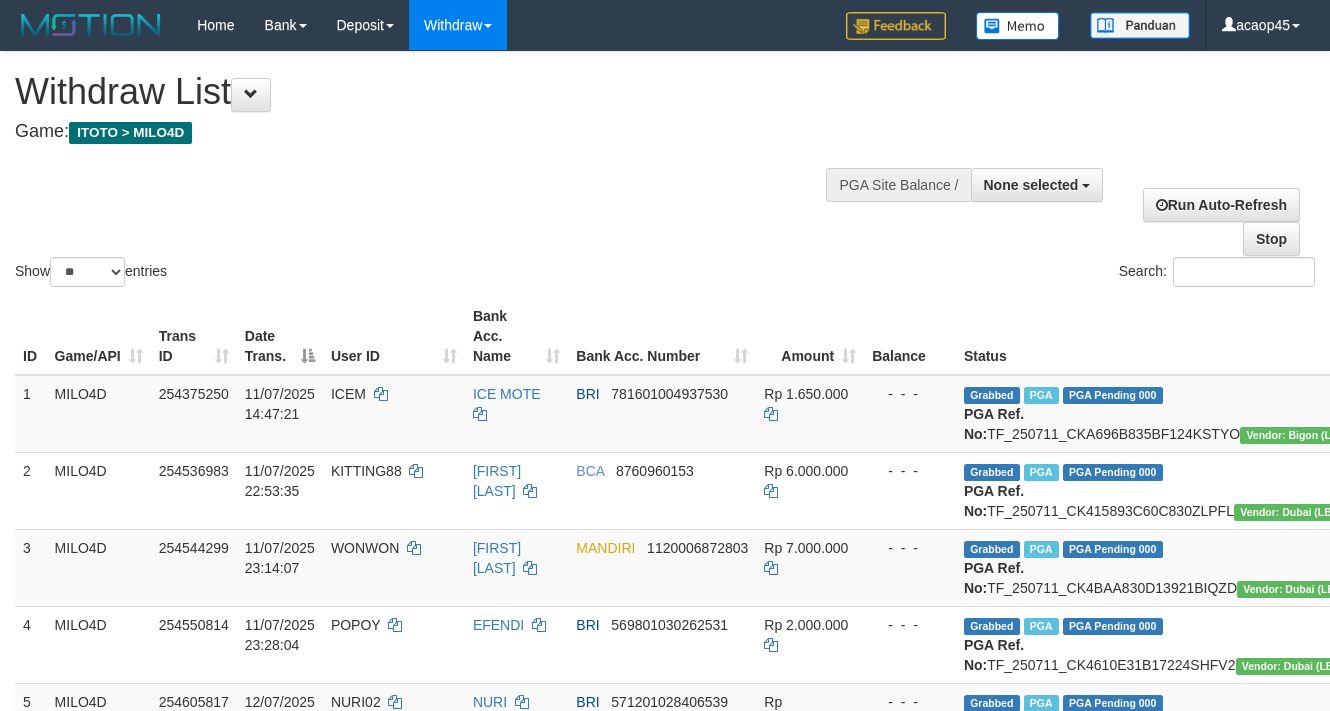 select 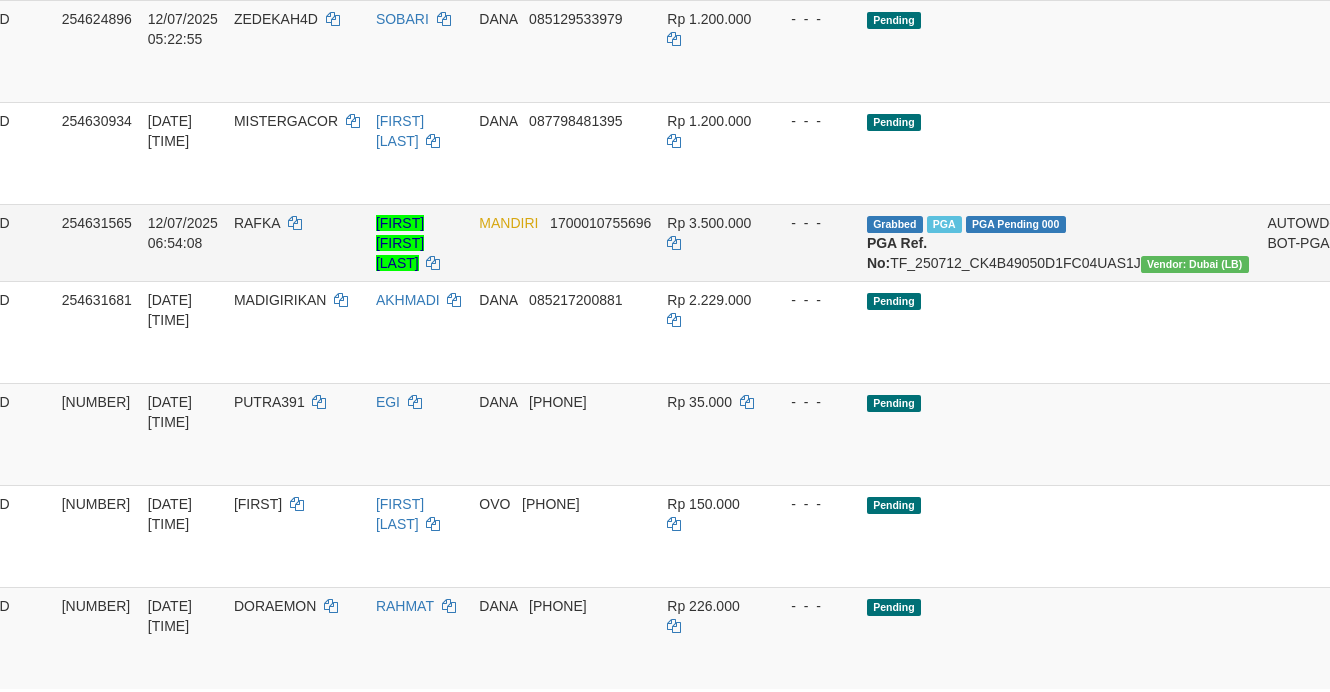scroll, scrollTop: 1016, scrollLeft: 112, axis: both 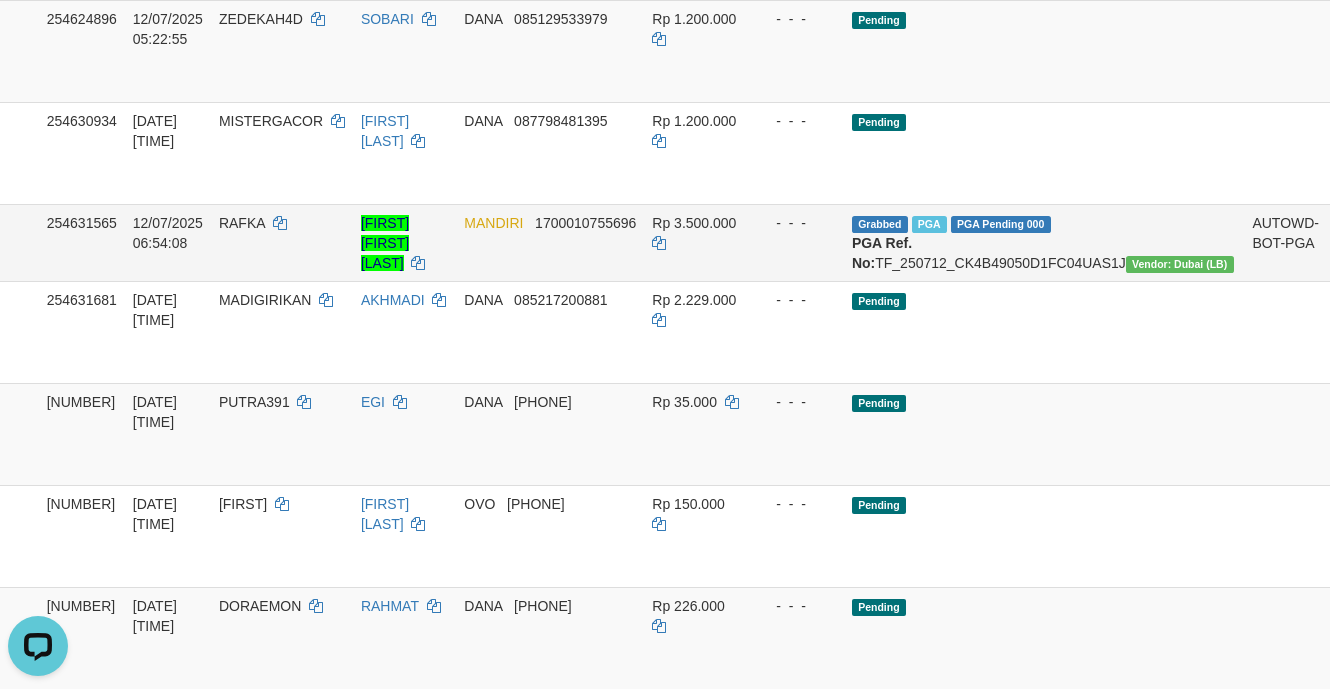 click on "Reject ·    Check Trans    ·    Note" at bounding box center [1376, 242] 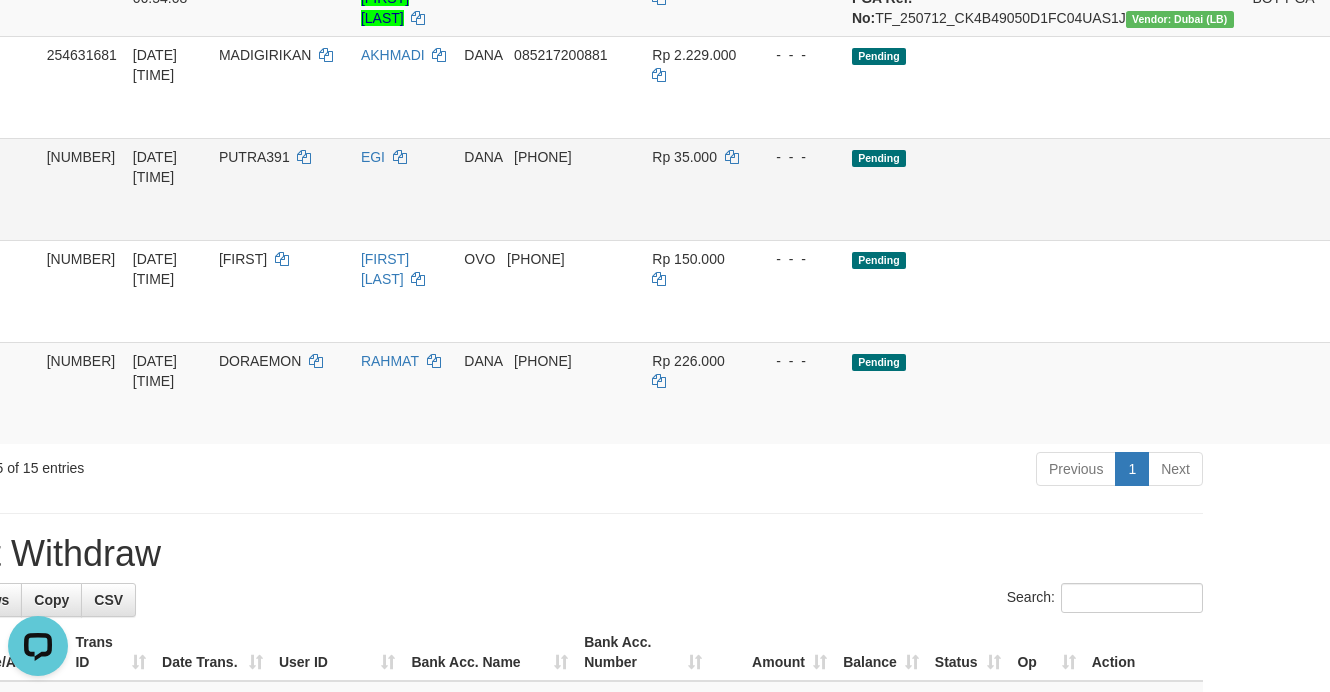 scroll, scrollTop: 1266, scrollLeft: 112, axis: both 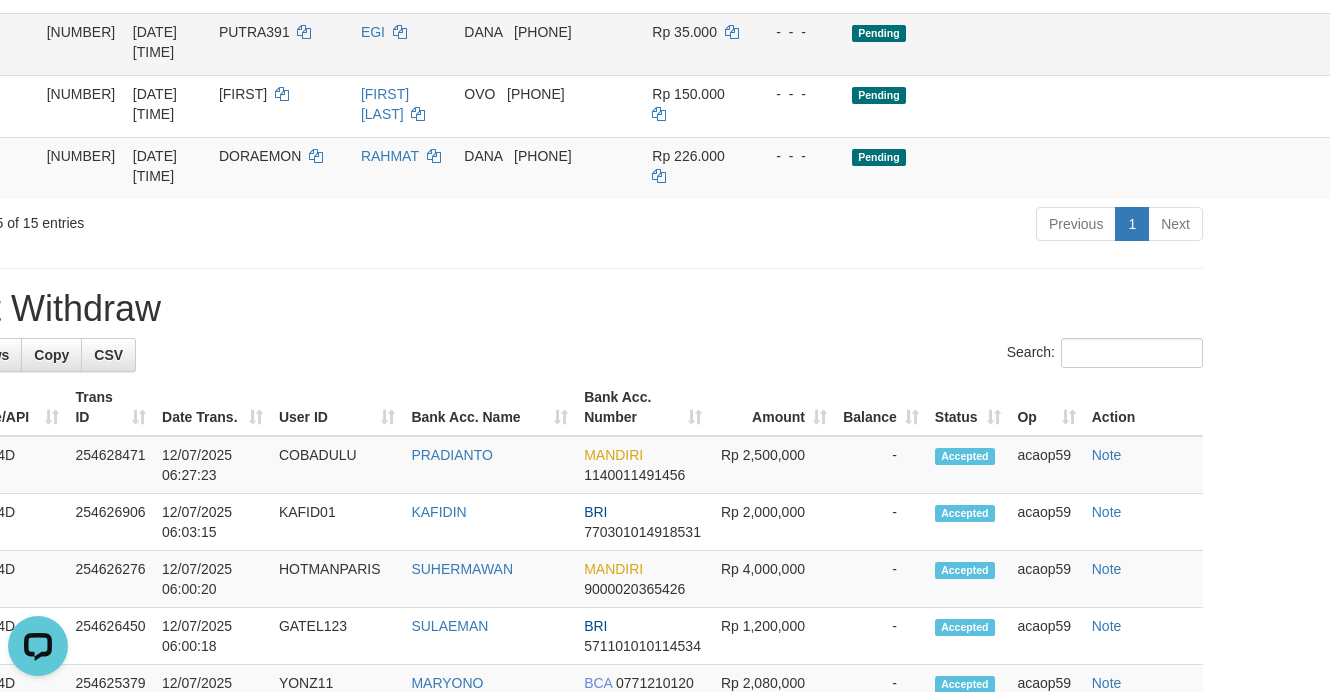 click on "-  -  -" at bounding box center [798, 44] 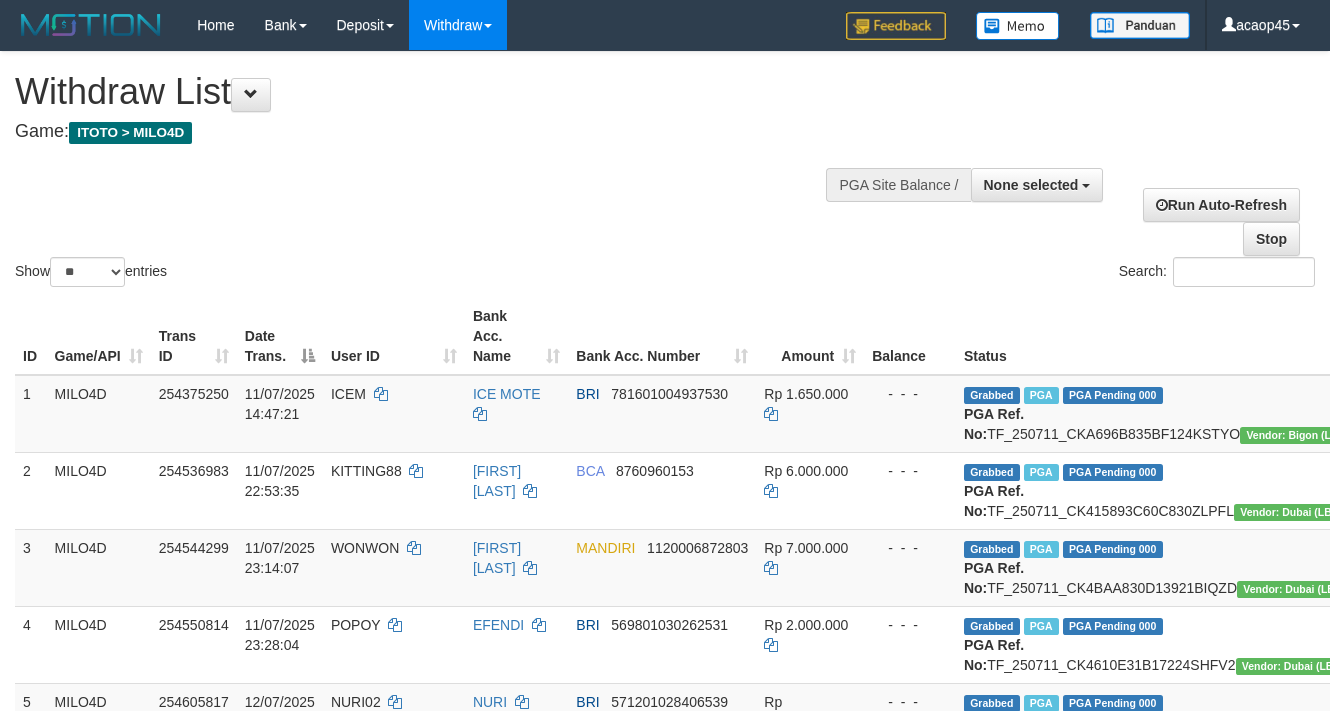 select 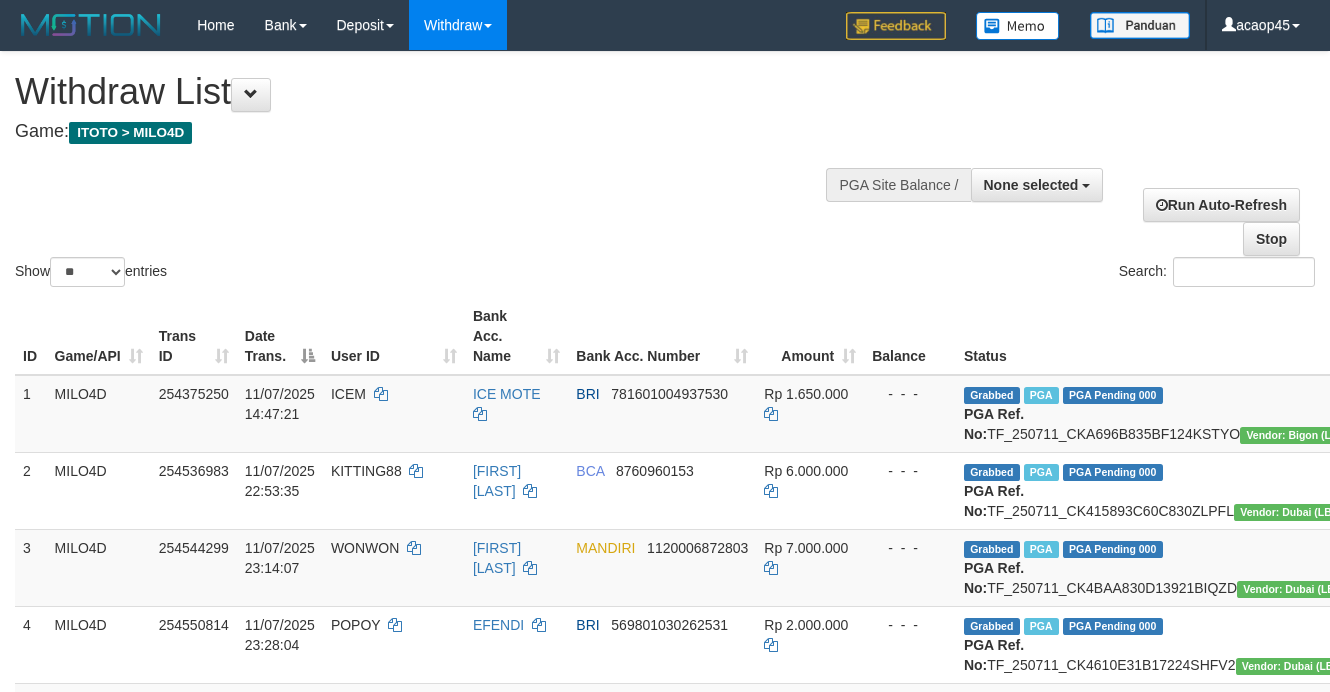 scroll, scrollTop: 1266, scrollLeft: 105, axis: both 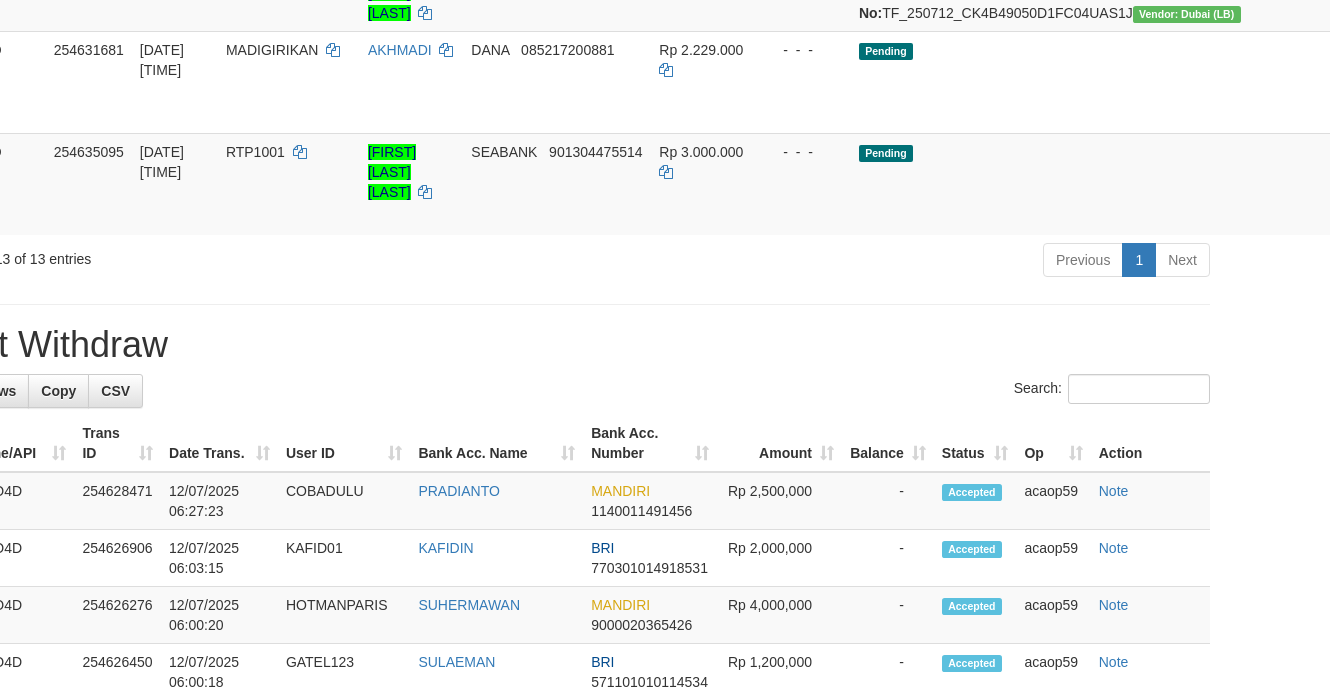 click on "Previous 1 Next" at bounding box center (837, 262) 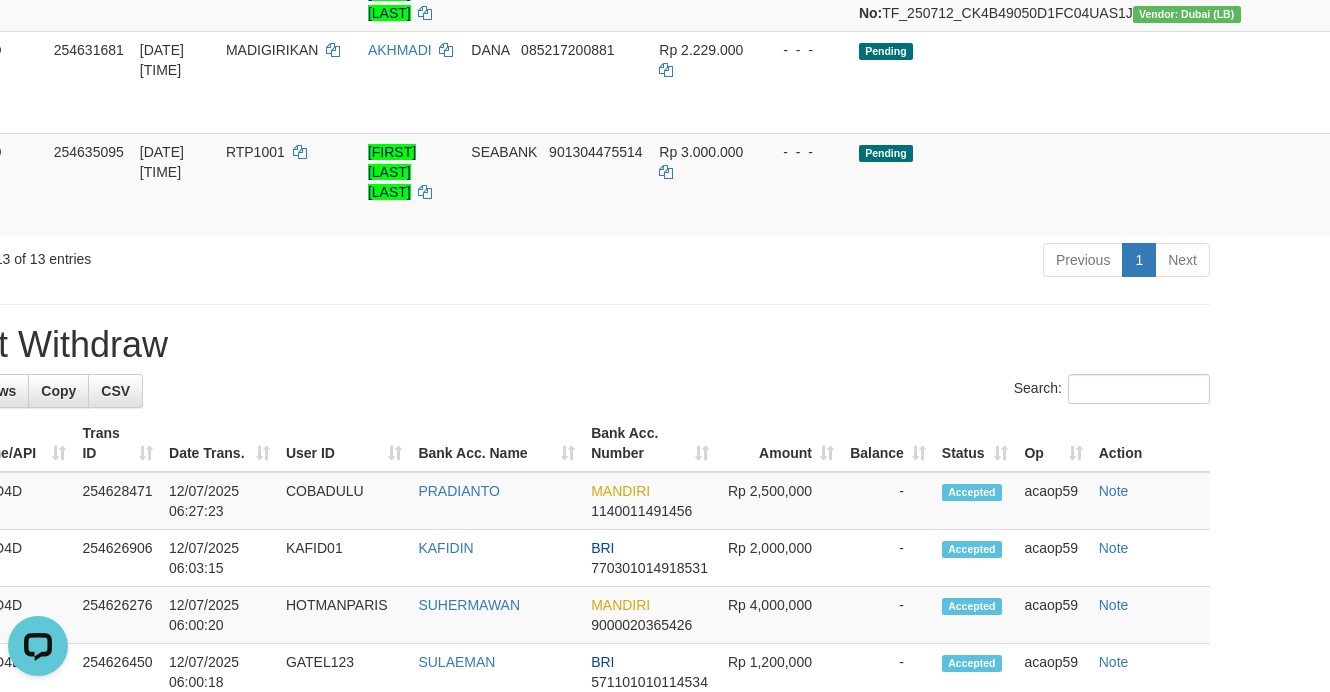 scroll, scrollTop: 0, scrollLeft: 0, axis: both 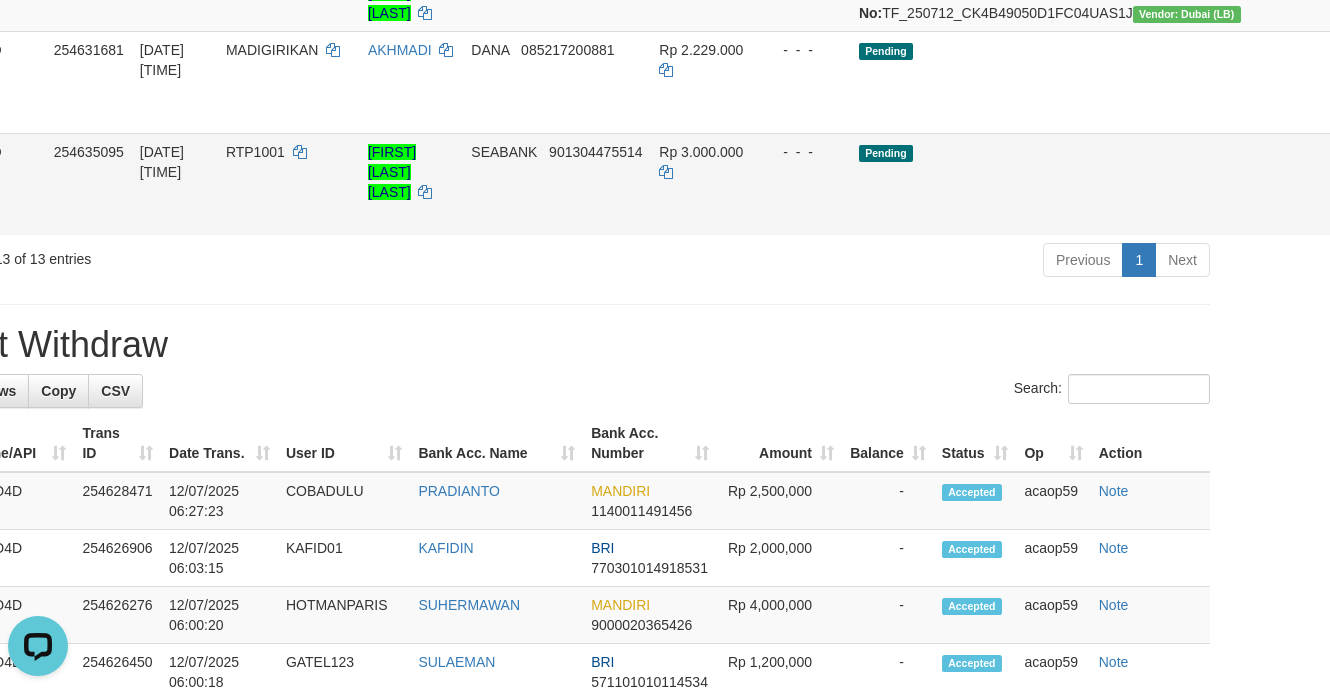 click on "Pending" at bounding box center (1051, 184) 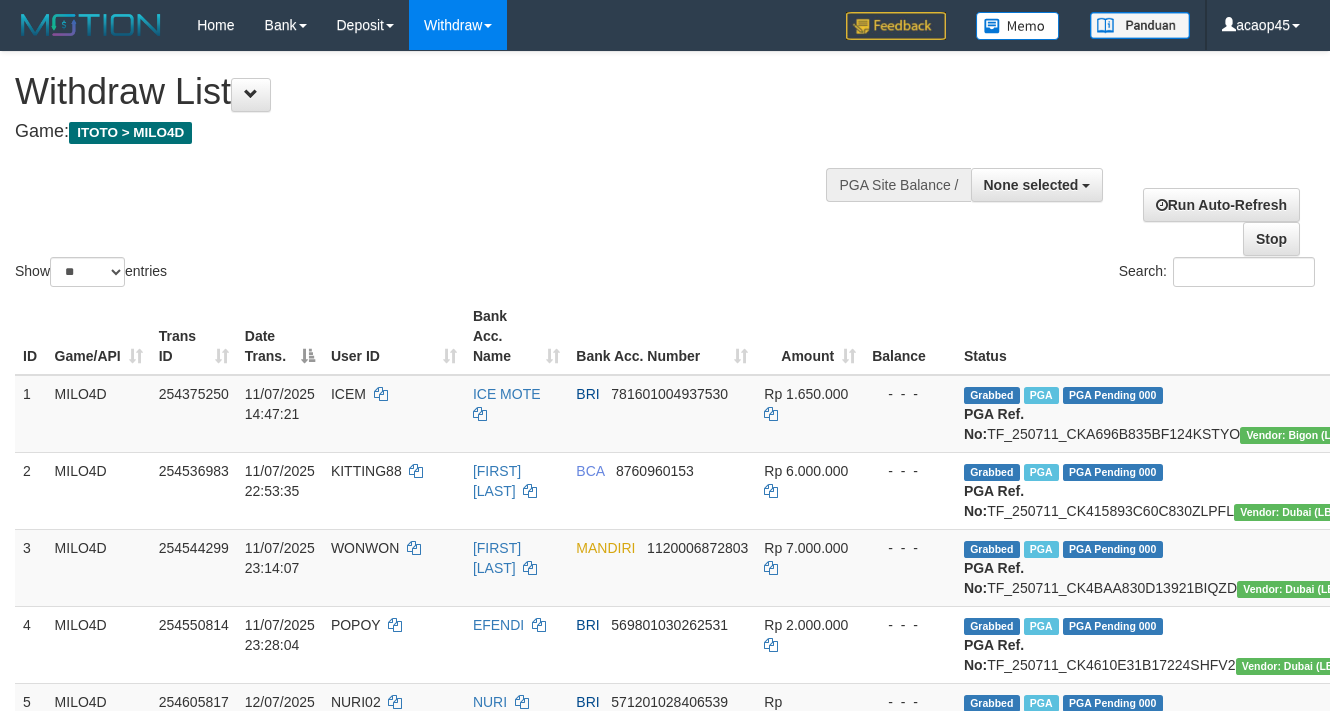 select 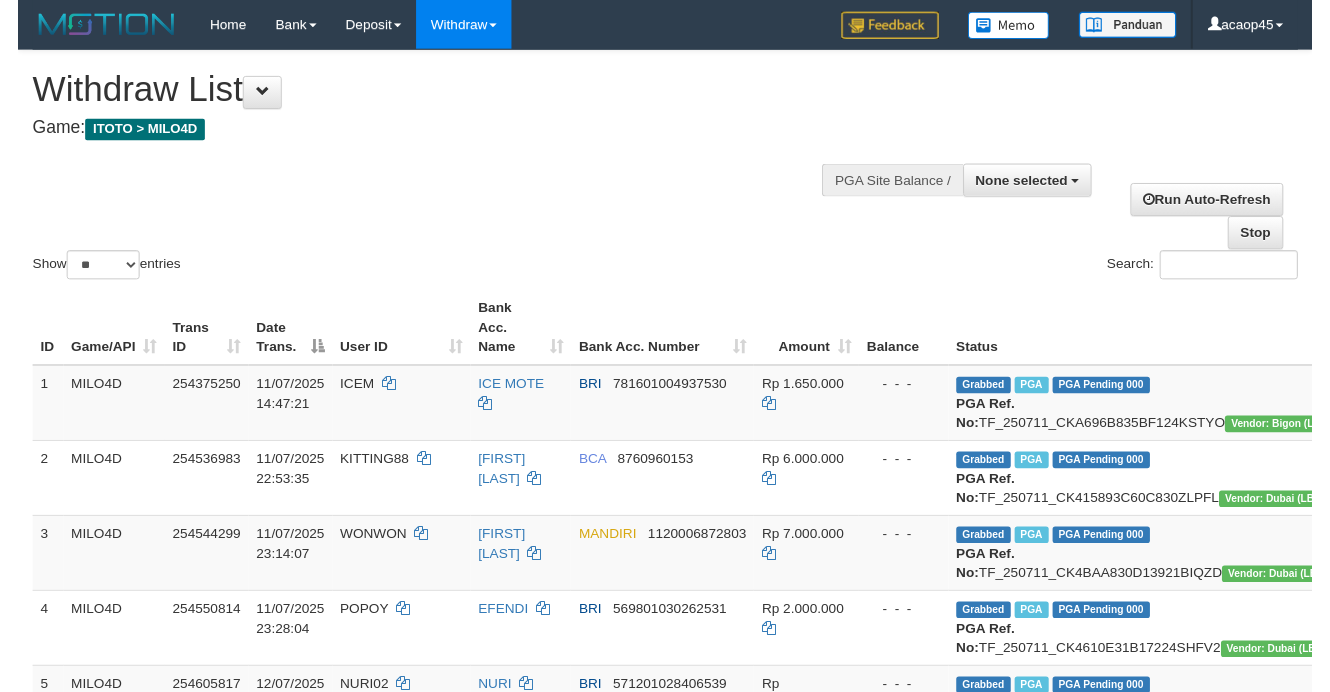 scroll, scrollTop: 1255, scrollLeft: 96, axis: both 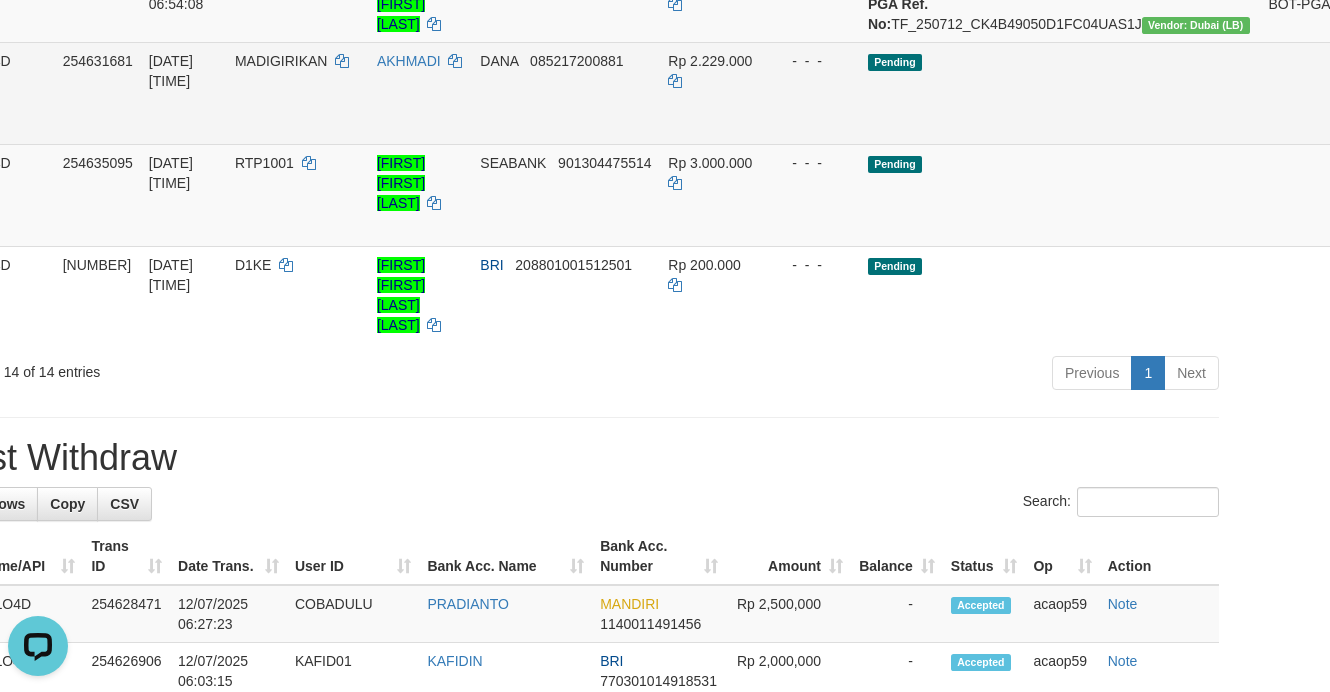 click on "DANA     085217200881" at bounding box center (566, 93) 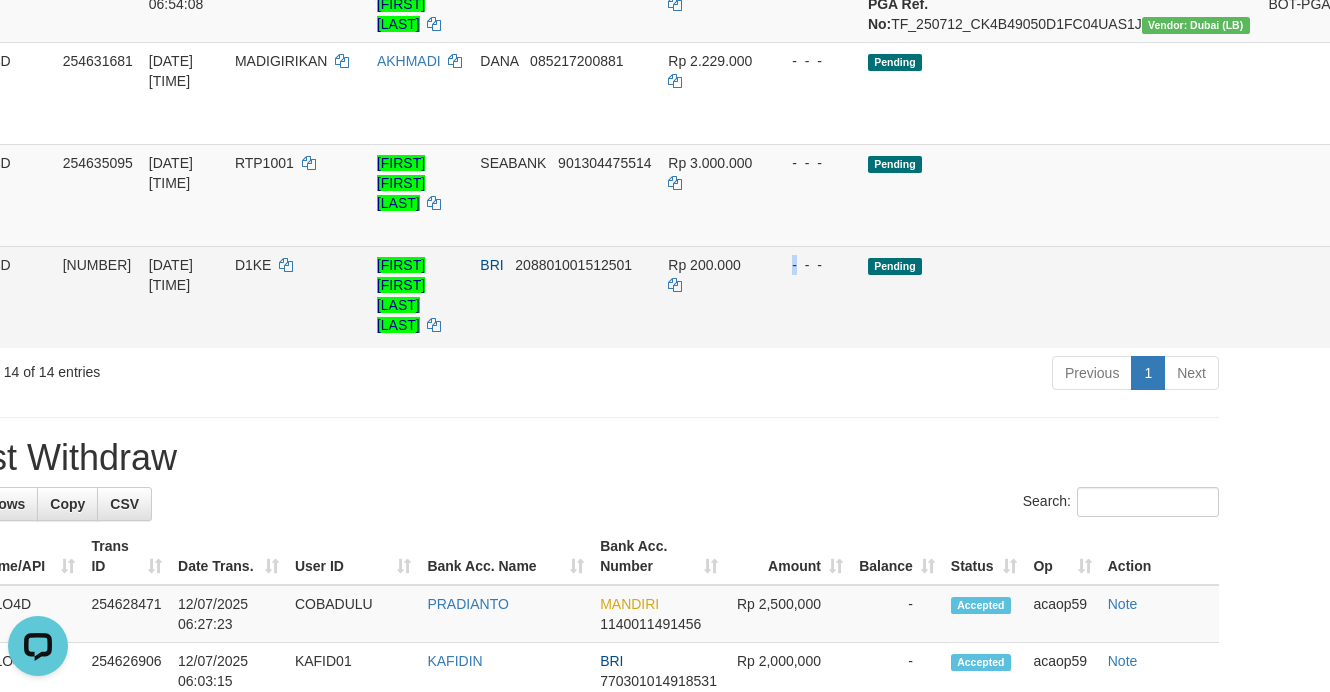 click on "-  -  -" at bounding box center [814, 297] 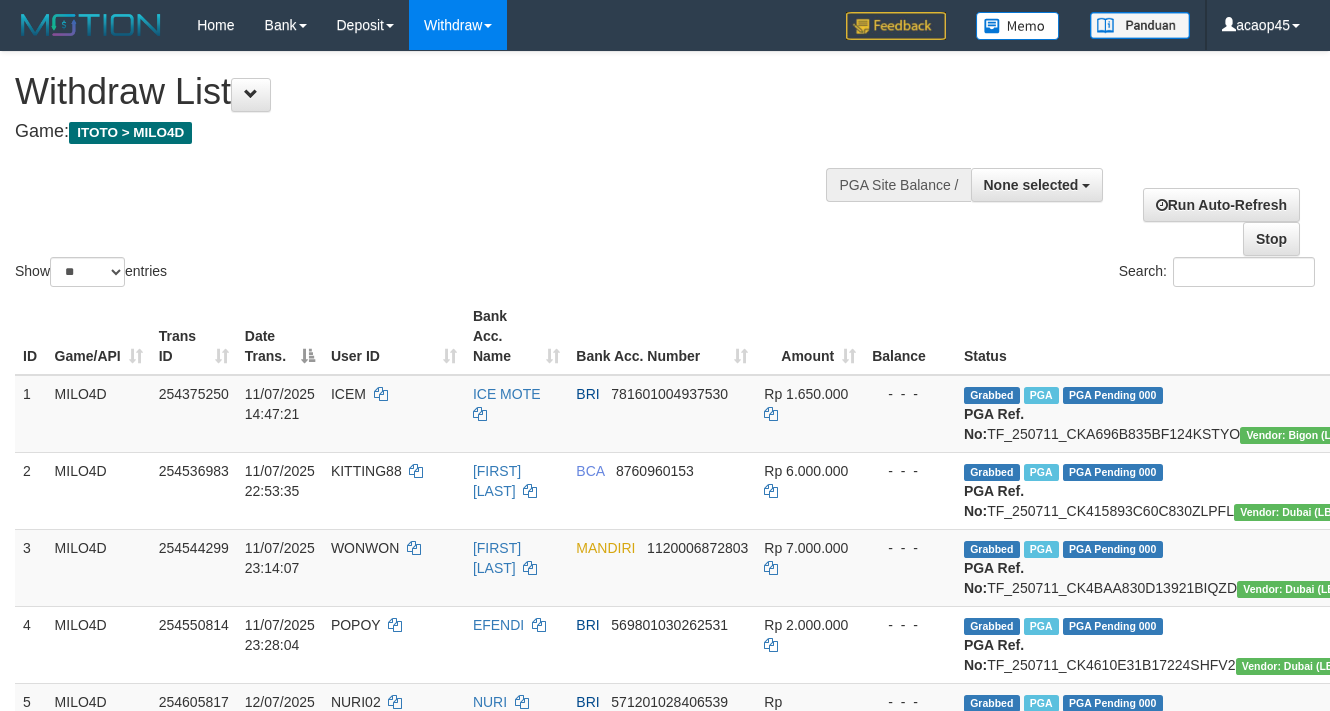 select 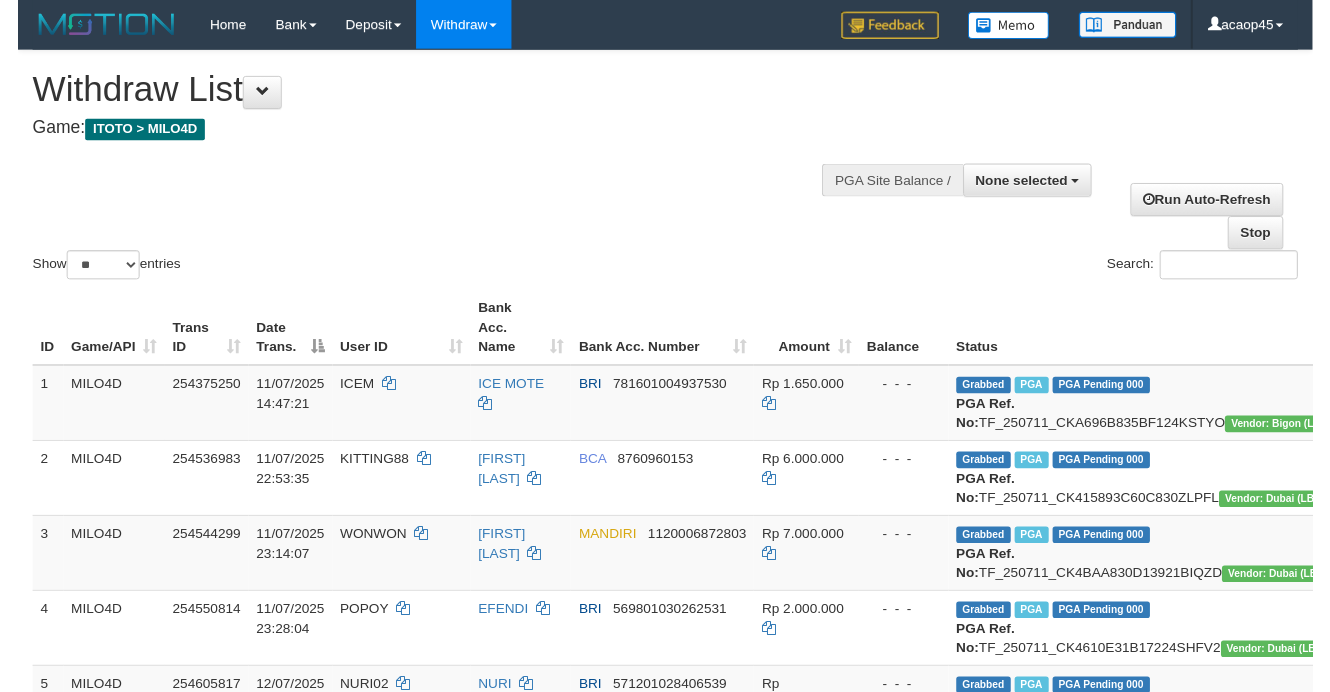 scroll, scrollTop: 1243, scrollLeft: 87, axis: both 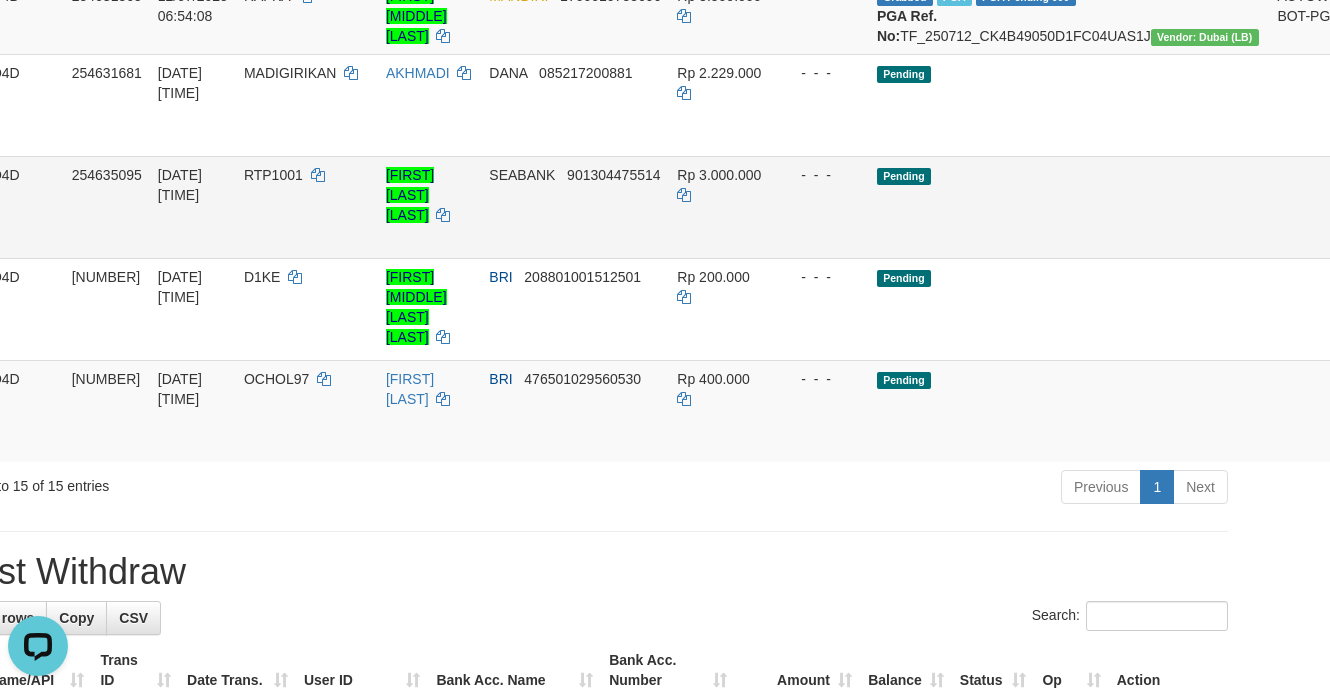 click on "Rp 3.000.000" at bounding box center [719, 175] 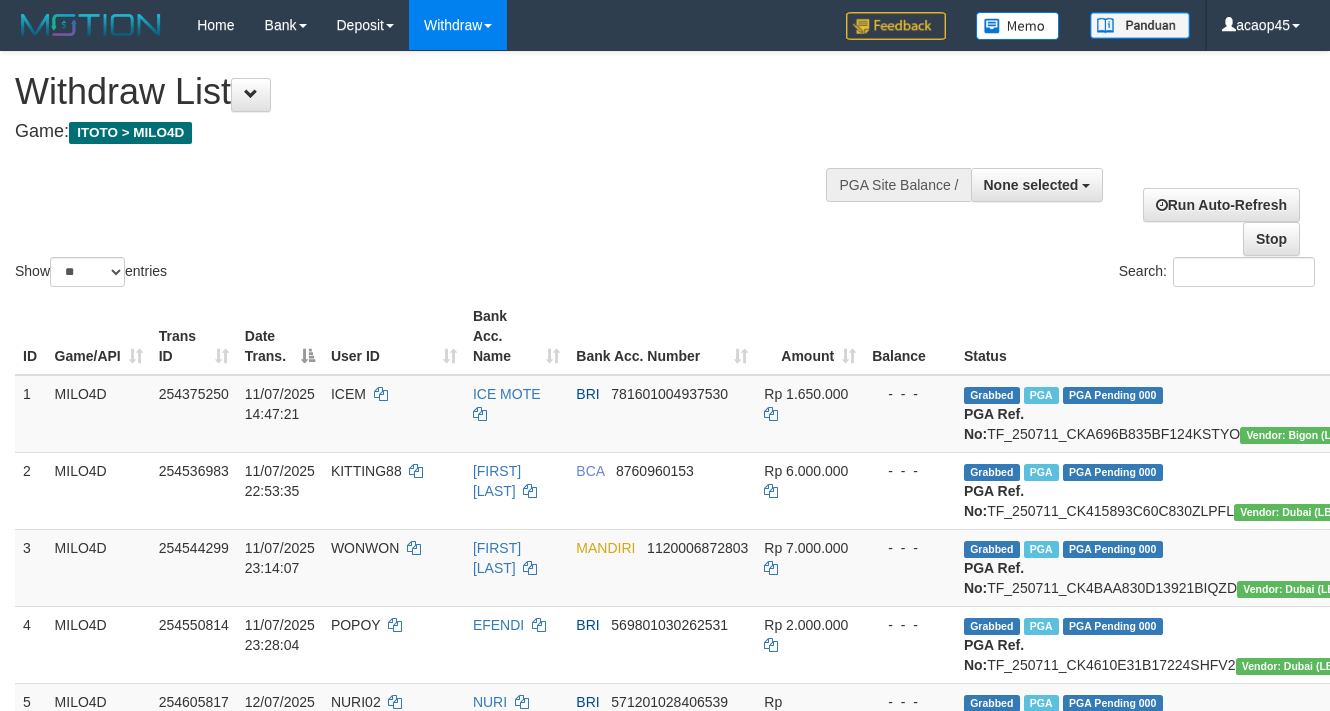select 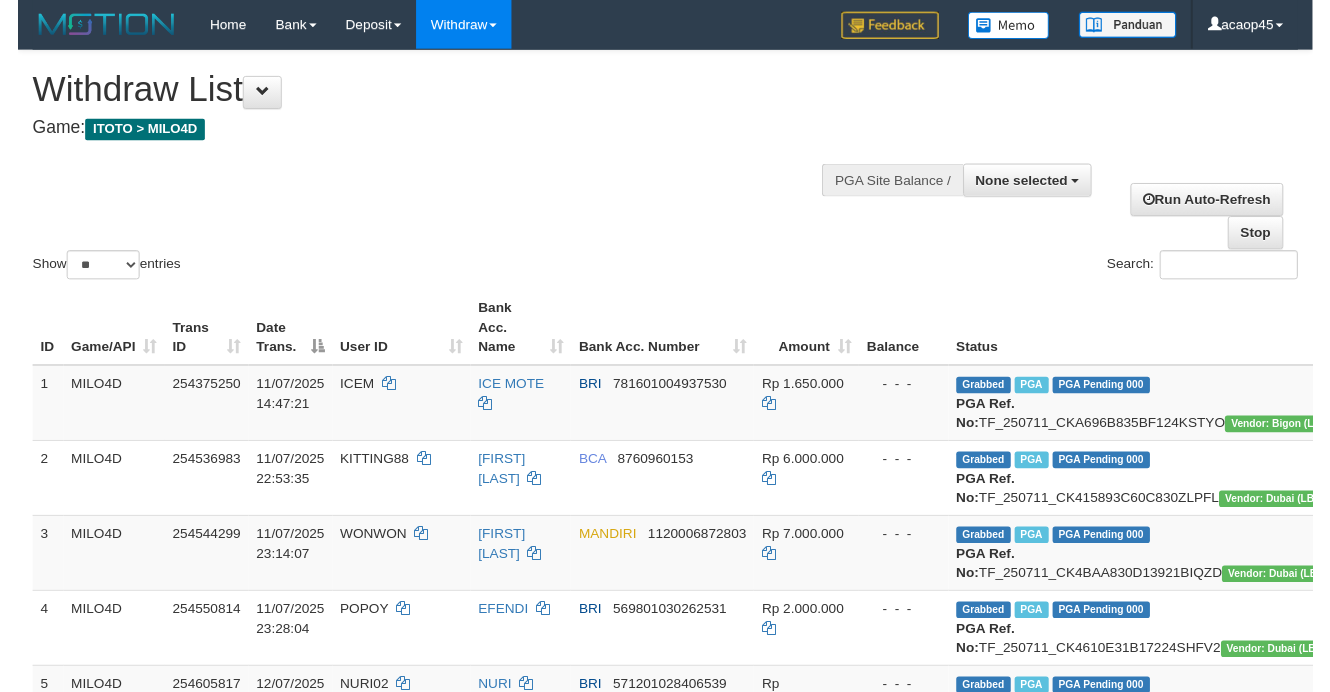 scroll, scrollTop: 1232, scrollLeft: 78, axis: both 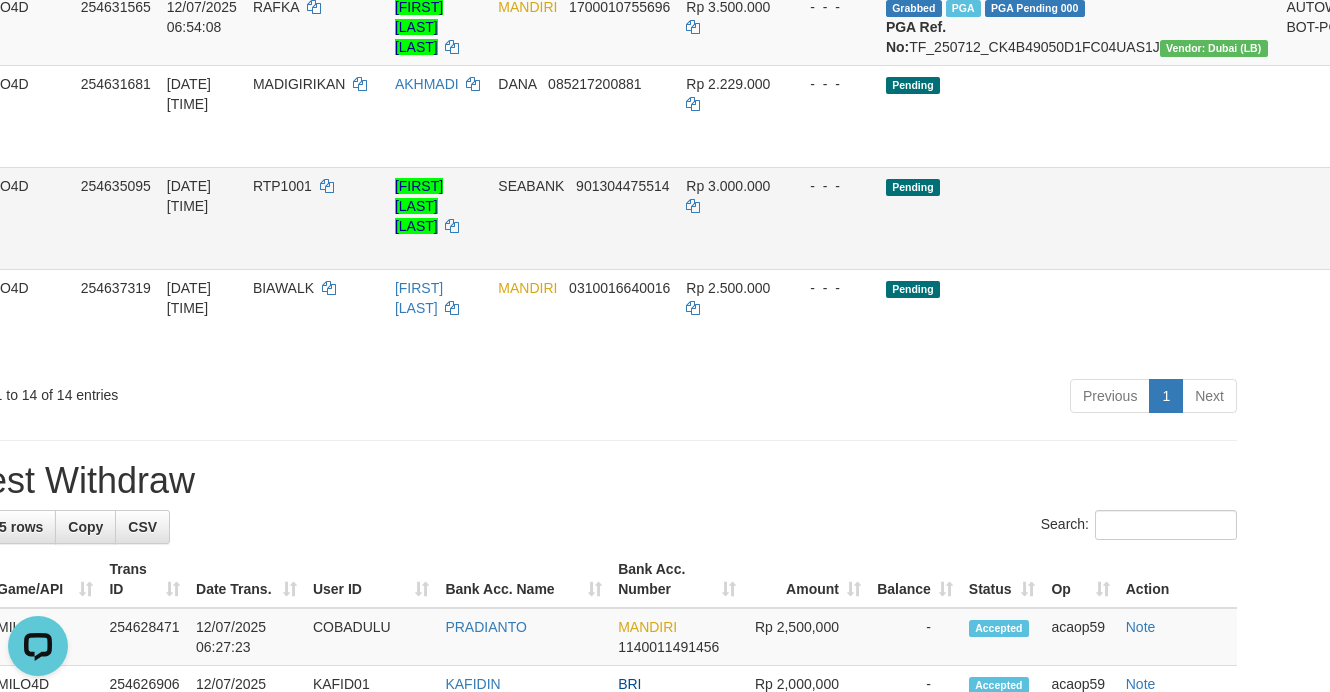 click on "Rp 3.000.000" at bounding box center [732, 218] 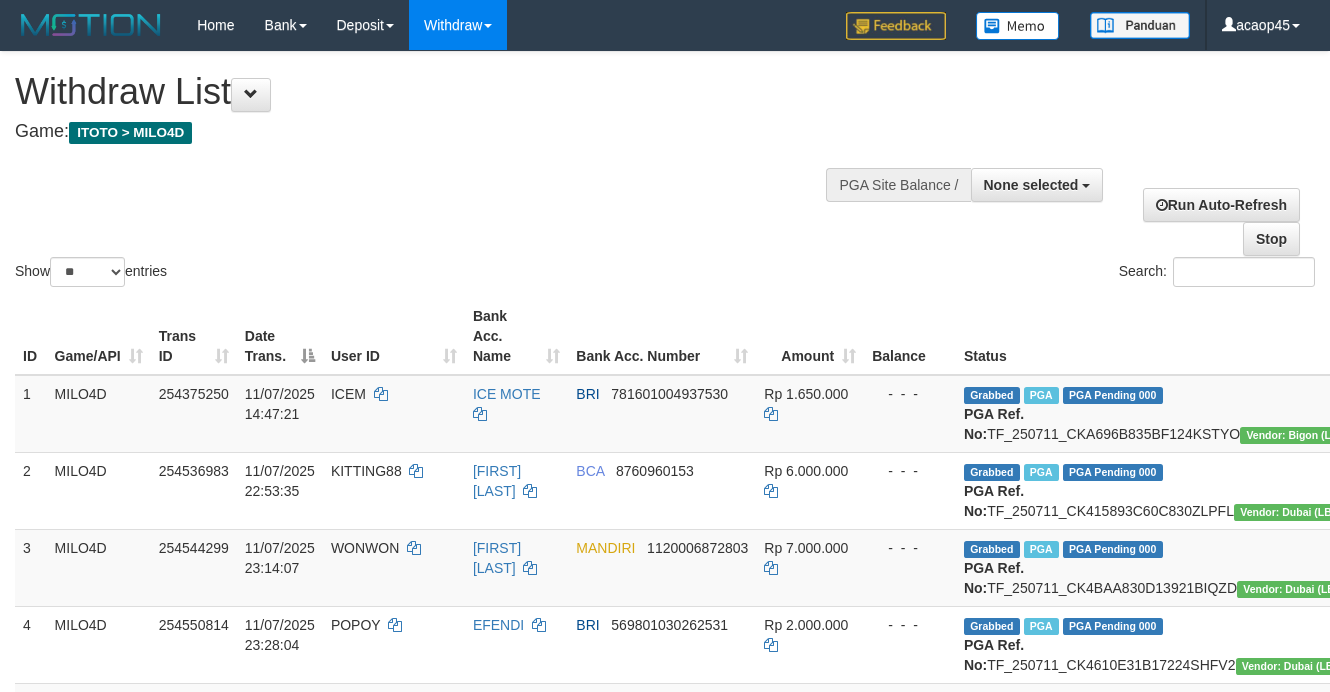 select 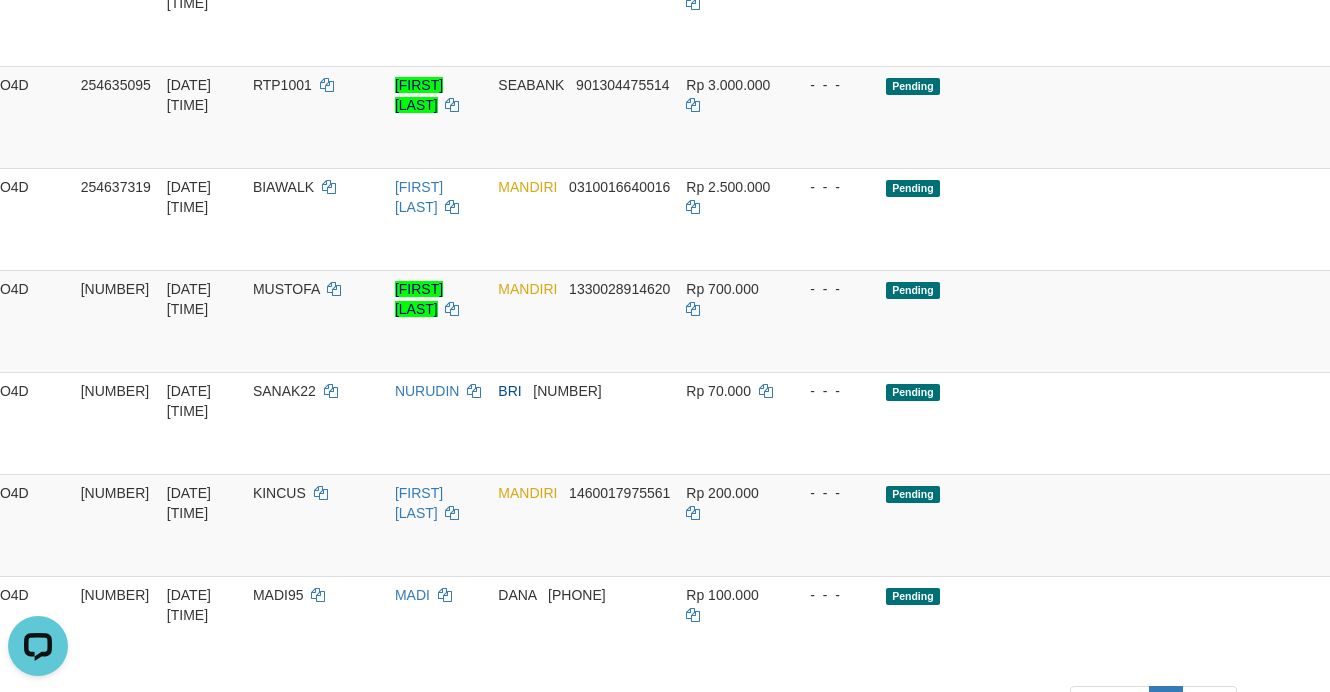 scroll, scrollTop: 0, scrollLeft: 0, axis: both 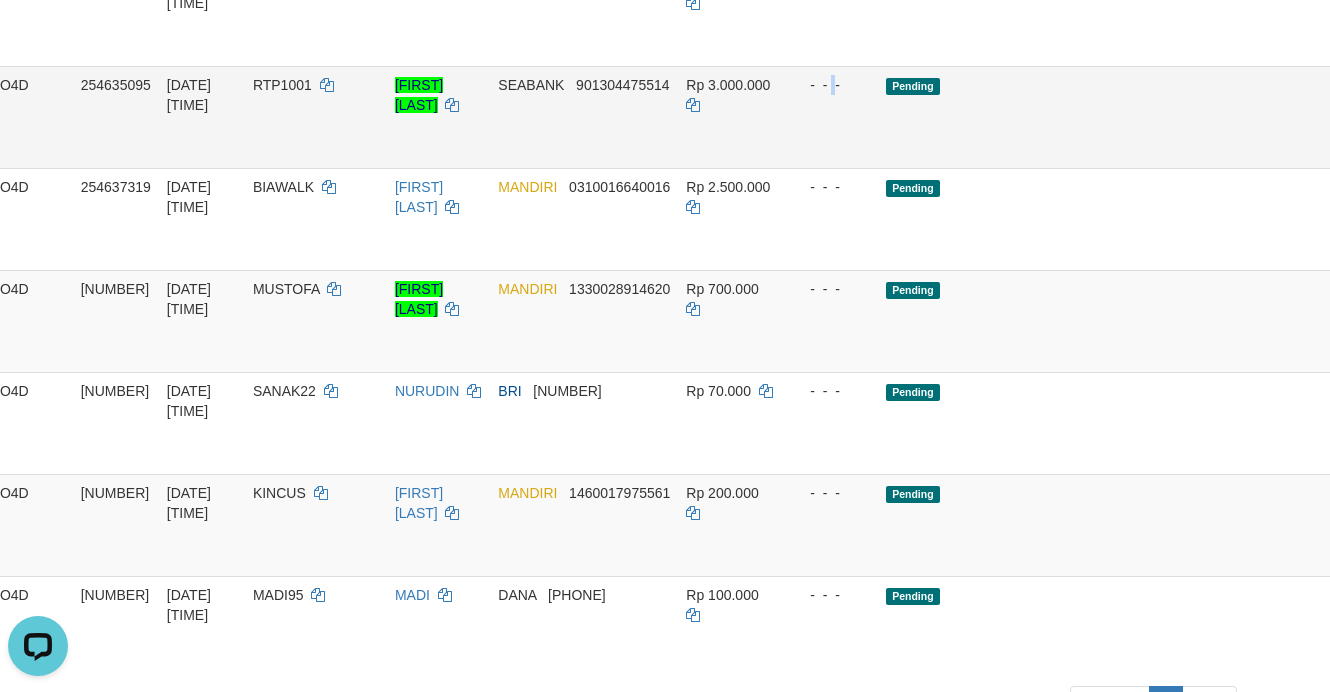 click on "-  -  -" at bounding box center (832, 117) 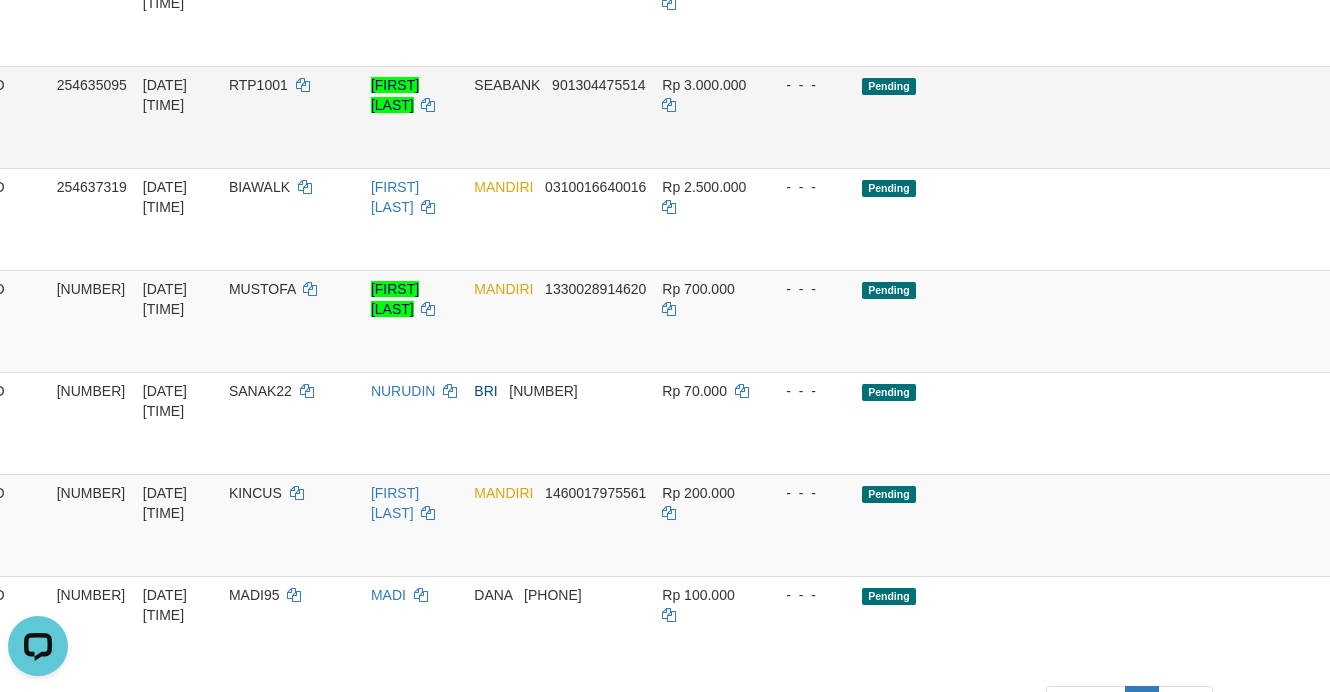 scroll, scrollTop: 1333, scrollLeft: 122, axis: both 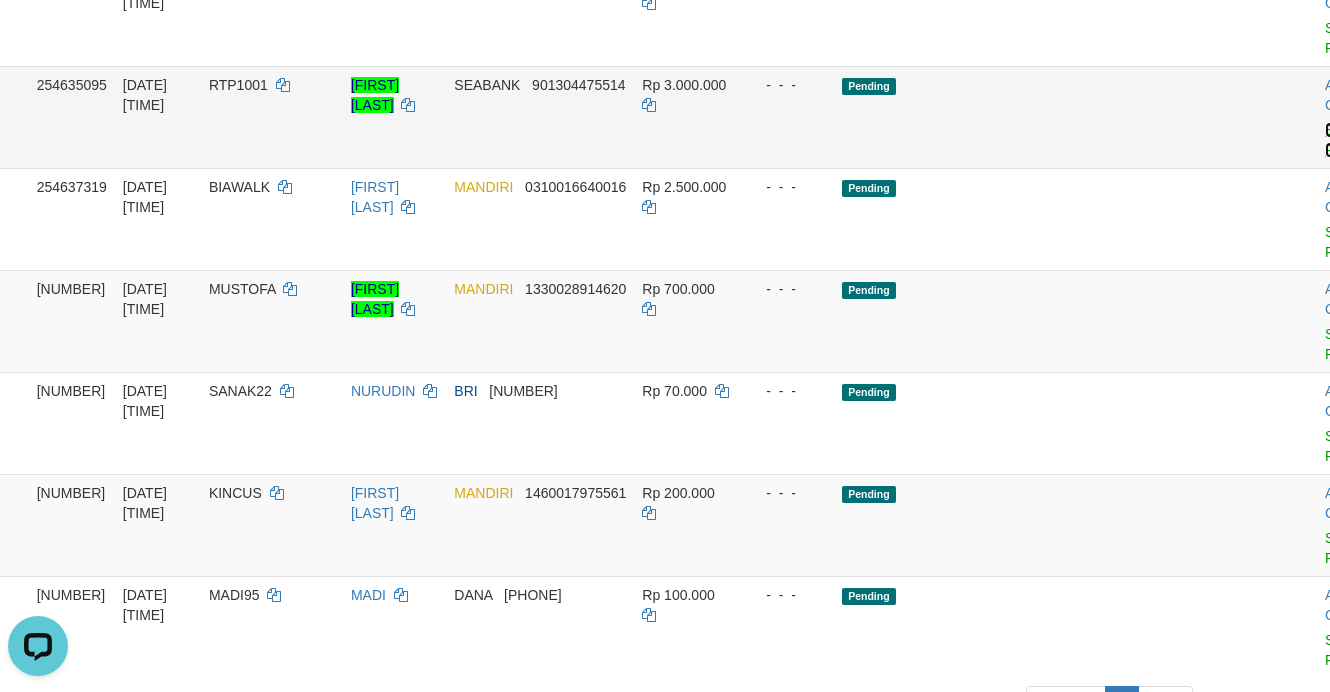 click on "Send PGA" at bounding box center (1341, 140) 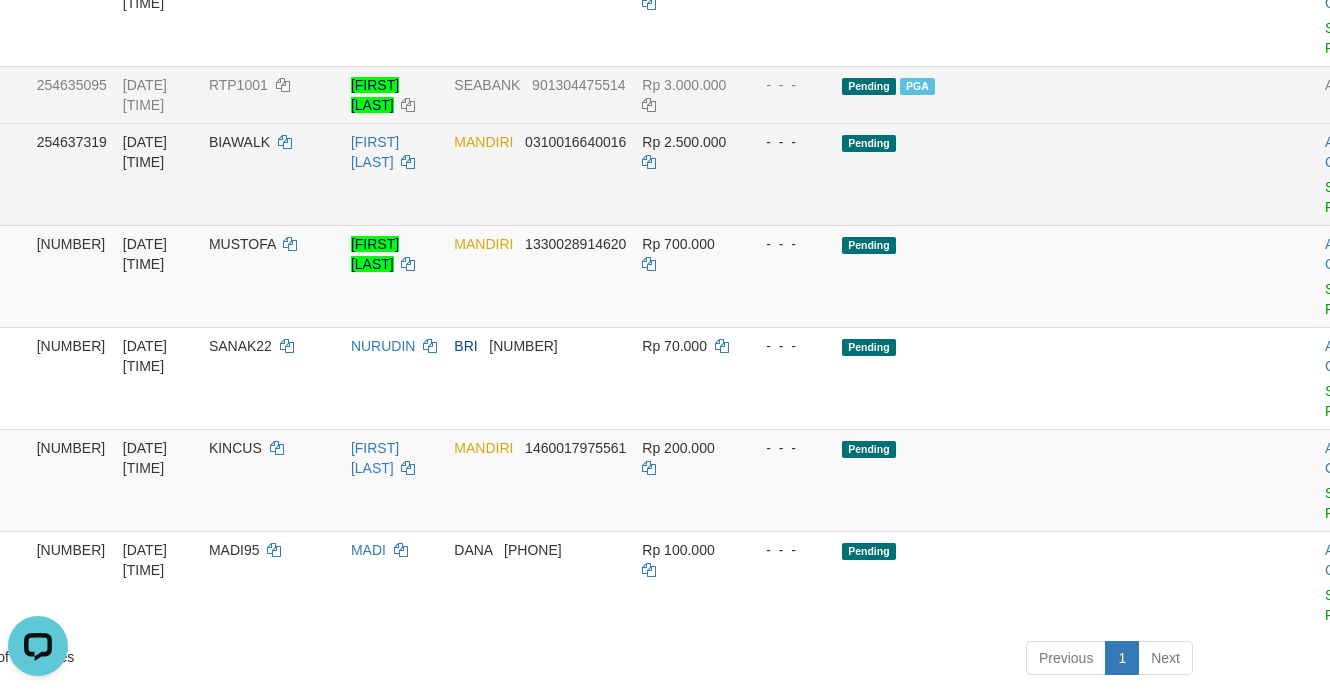 click on "Pending" at bounding box center [1034, 174] 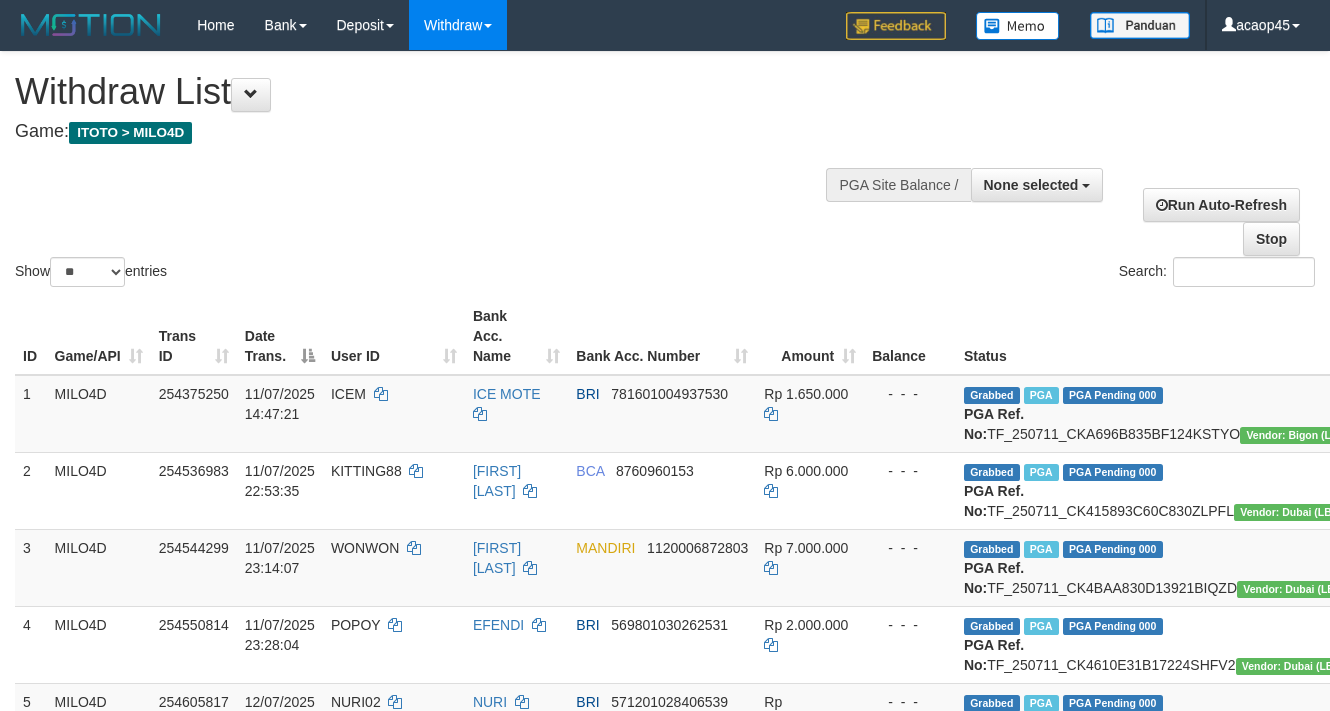 select 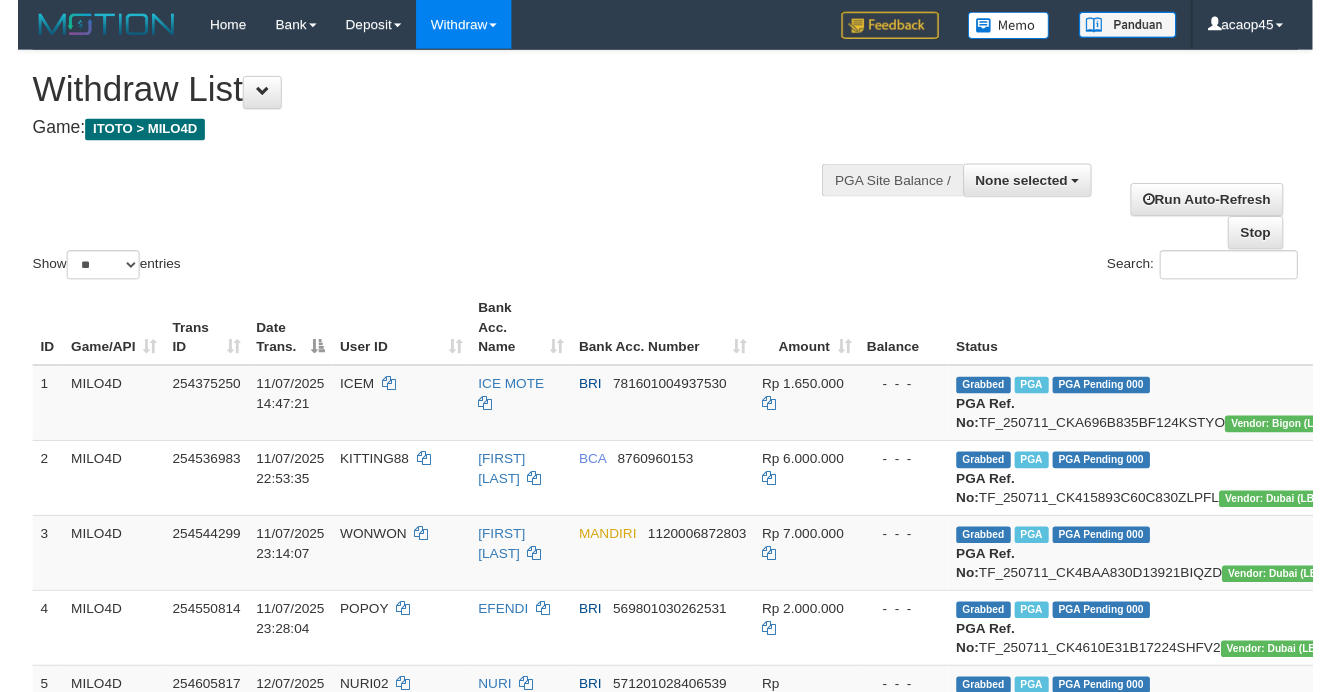 scroll, scrollTop: 1333, scrollLeft: 122, axis: both 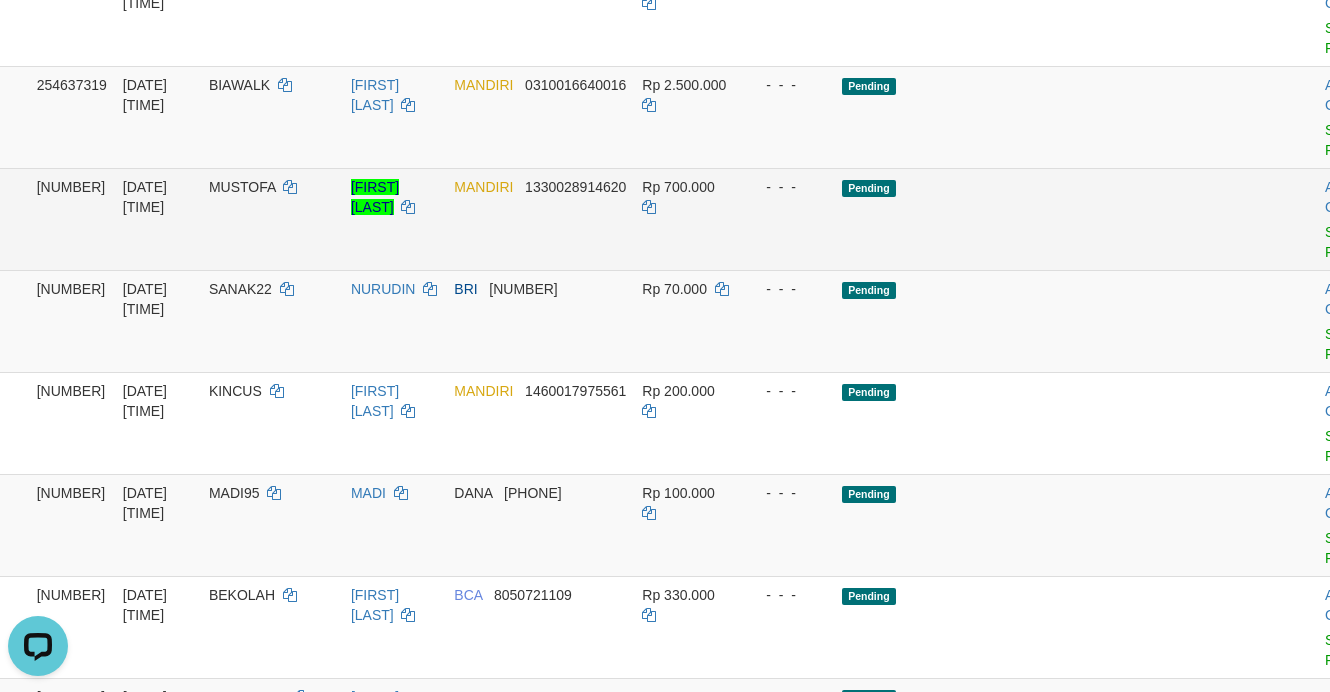 click on "Pending" at bounding box center (1034, 219) 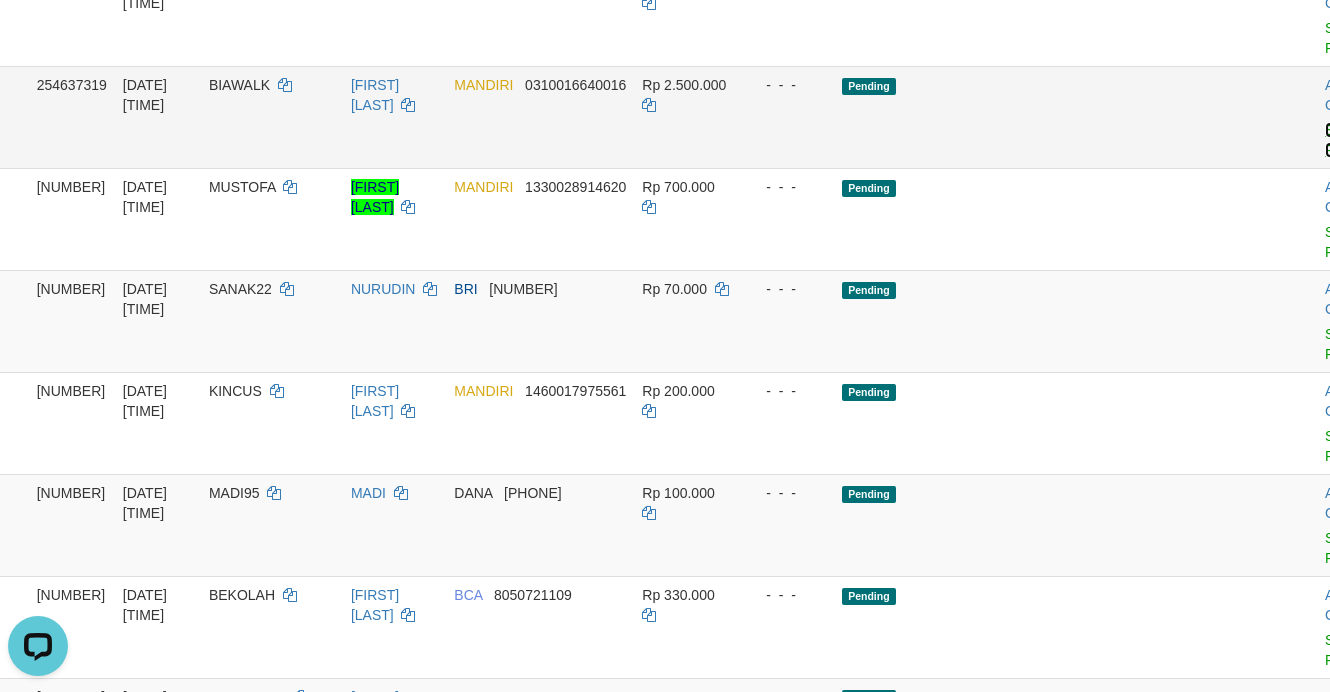 click on "Send PGA" at bounding box center (1341, 140) 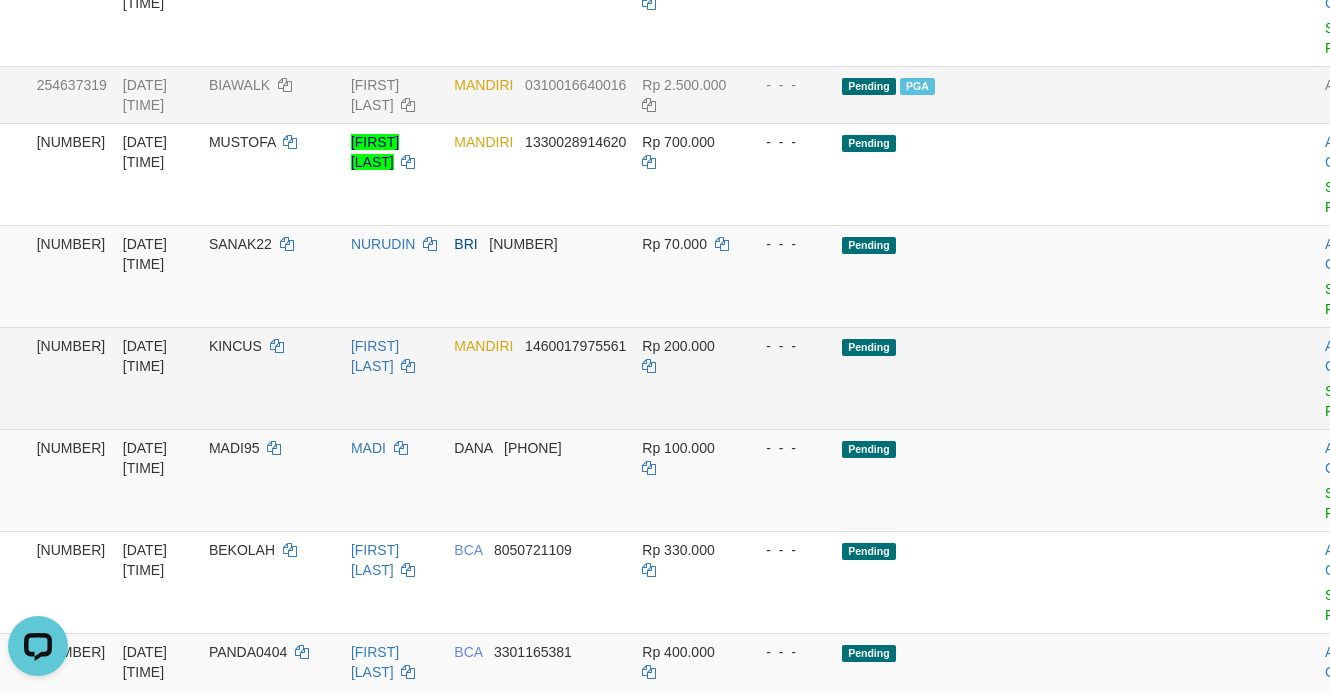 click on "KINCUS" at bounding box center (272, 378) 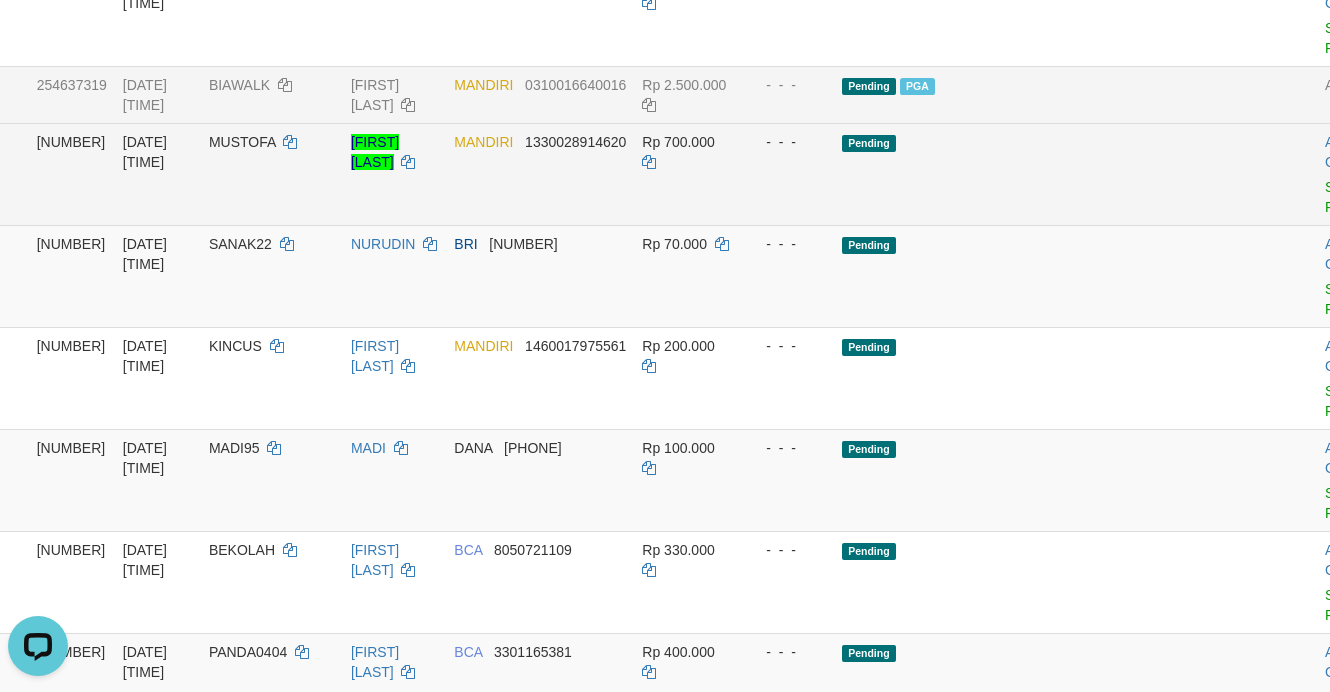 click on "-  -  -" at bounding box center (788, 174) 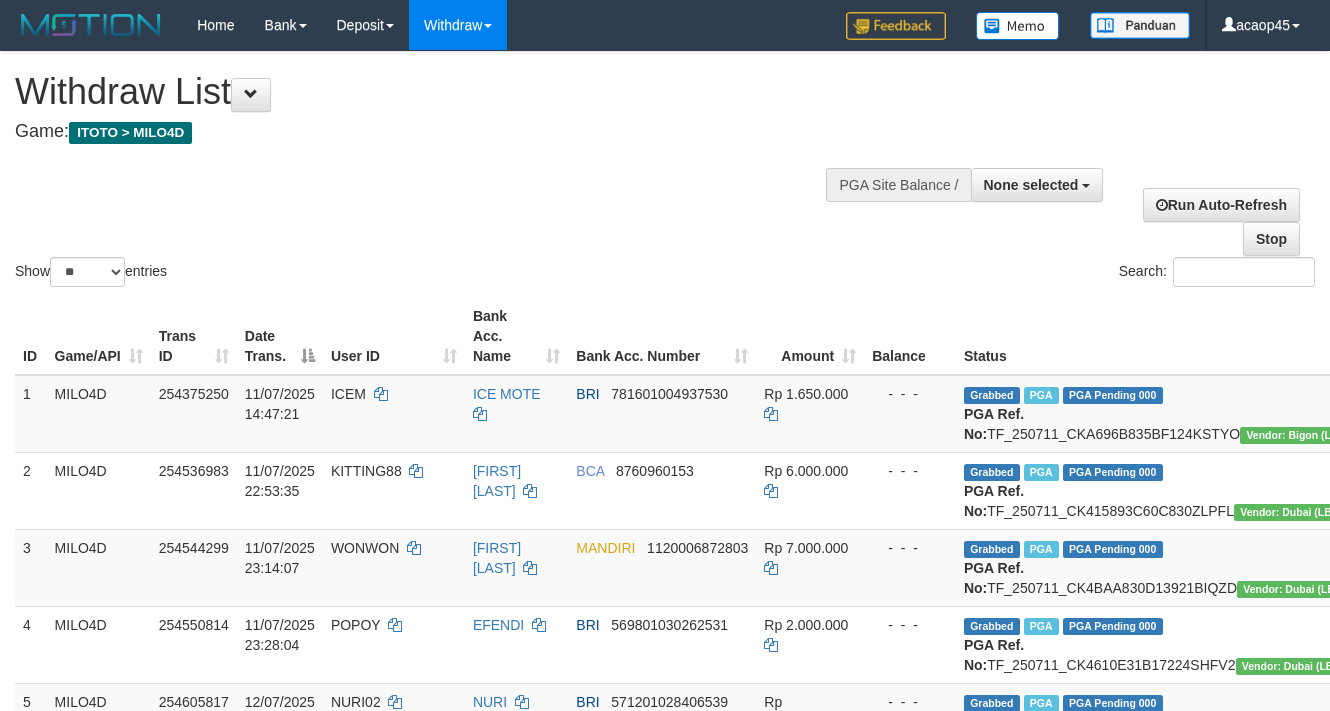 select 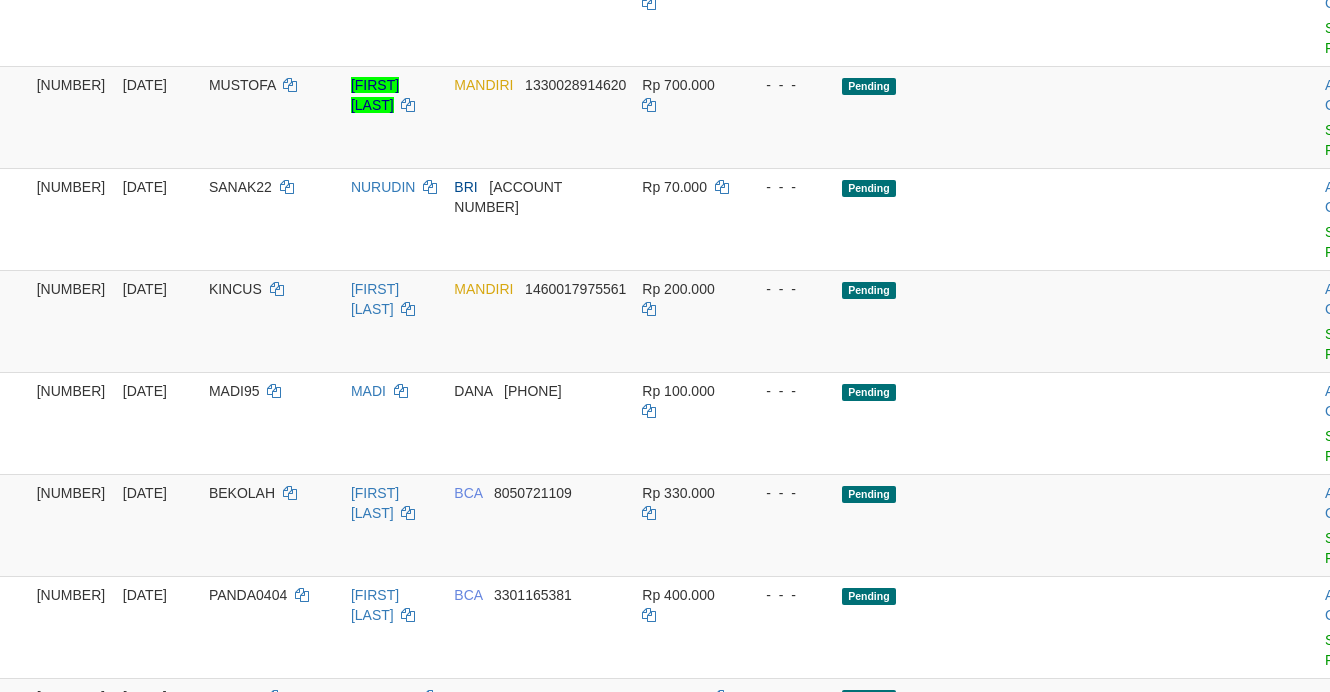 scroll, scrollTop: 1333, scrollLeft: 122, axis: both 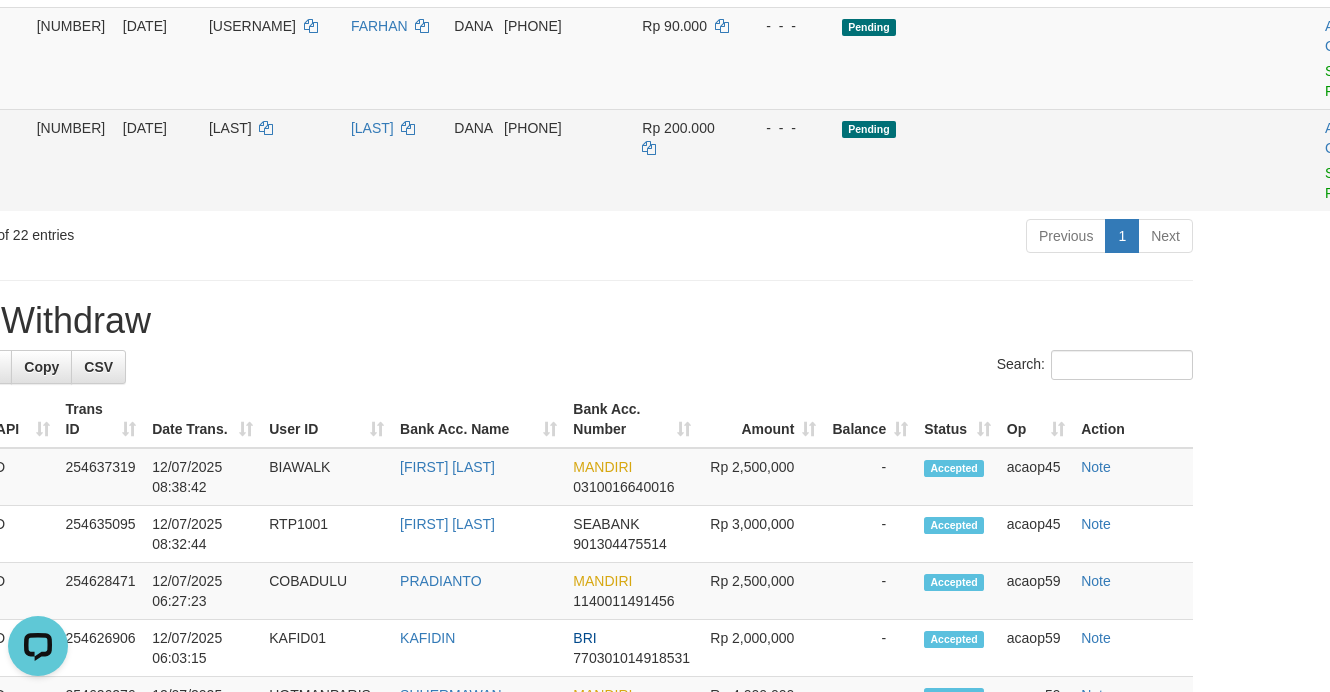 click on "ID Game/API Trans ID Date Trans. User ID Bank Acc. Name Bank Acc. Number Amount Balance Status Op Action
1 MILO4D 254375250 11/07/2025 14:47:21 ICEM    ICE MOTE    BRI     781601004937530 Rp 1.650.000    -  -  - Grabbed   PGA   PGA Pending 000 PGA Ref. No:  TF_250711_CKA696B835BF124KSTYO  Vendor: Bigon (LB) AUTOWD-BOT-PGA Reject ·    Check Trans    ·    Note 2 MILO4D 254536983 11/07/2025 22:53:35 KITTING88    EMAN HERMAWAN    BCA     8760960153 Rp 6.000.000    -  -  - Grabbed   PGA   PGA Pending 000 PGA Ref. No:  TF_250711_CK415893C60C830ZLPFL  Vendor: Dubai (LB) AUTOWD-BOT-PGA Reject ·    Check Trans    ·    Note 3 MILO4D 254544299 11/07/2025 23:14:07 WONWON    ANDY PARWANTO    MANDIRI     1120006872803 Rp 7.000.000    -  -  - Grabbed   PGA   PGA Pending 000 PGA Ref. No:  TF_250711_CK4BAA830D13921BIQZD  Vendor: Dubai (LB) AUTOWD-BOT-PGA Reject ·    Check Trans    ·    Note 4 MILO4D 254550814 11/07/2025 23:28:04 POPOY" at bounding box center (543, -850) 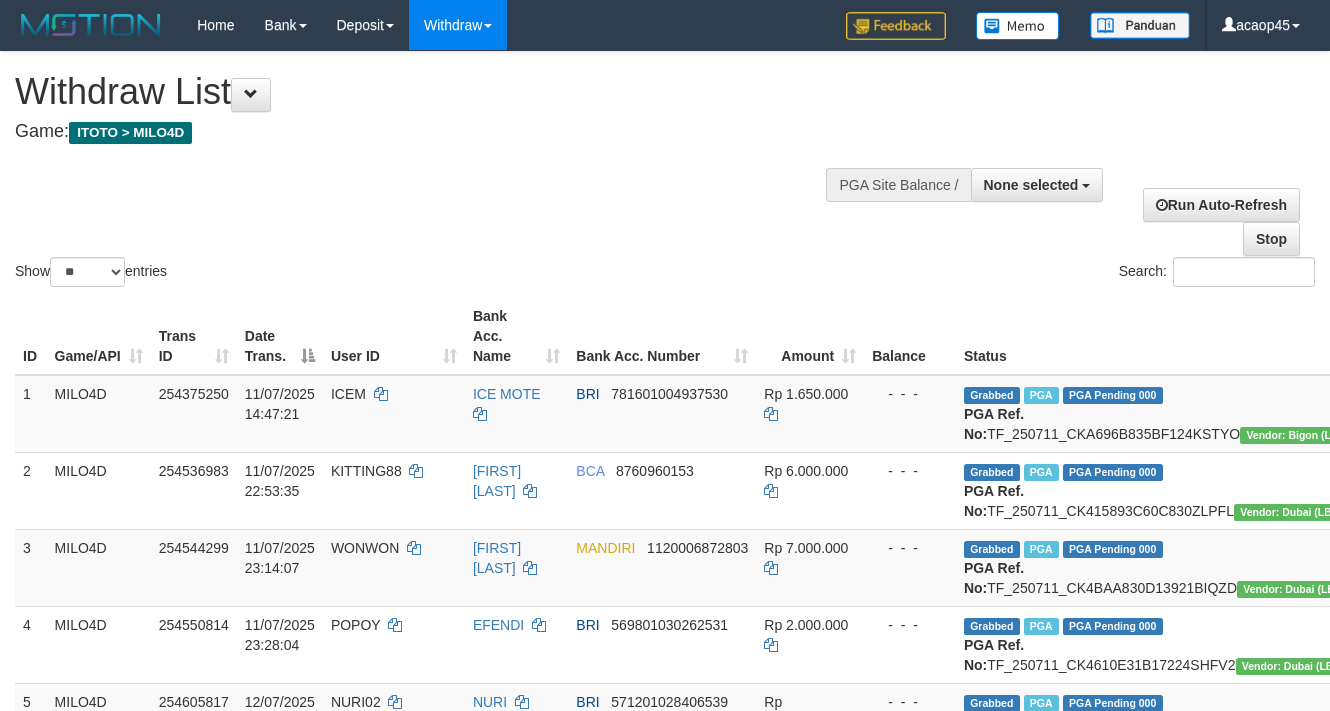 select 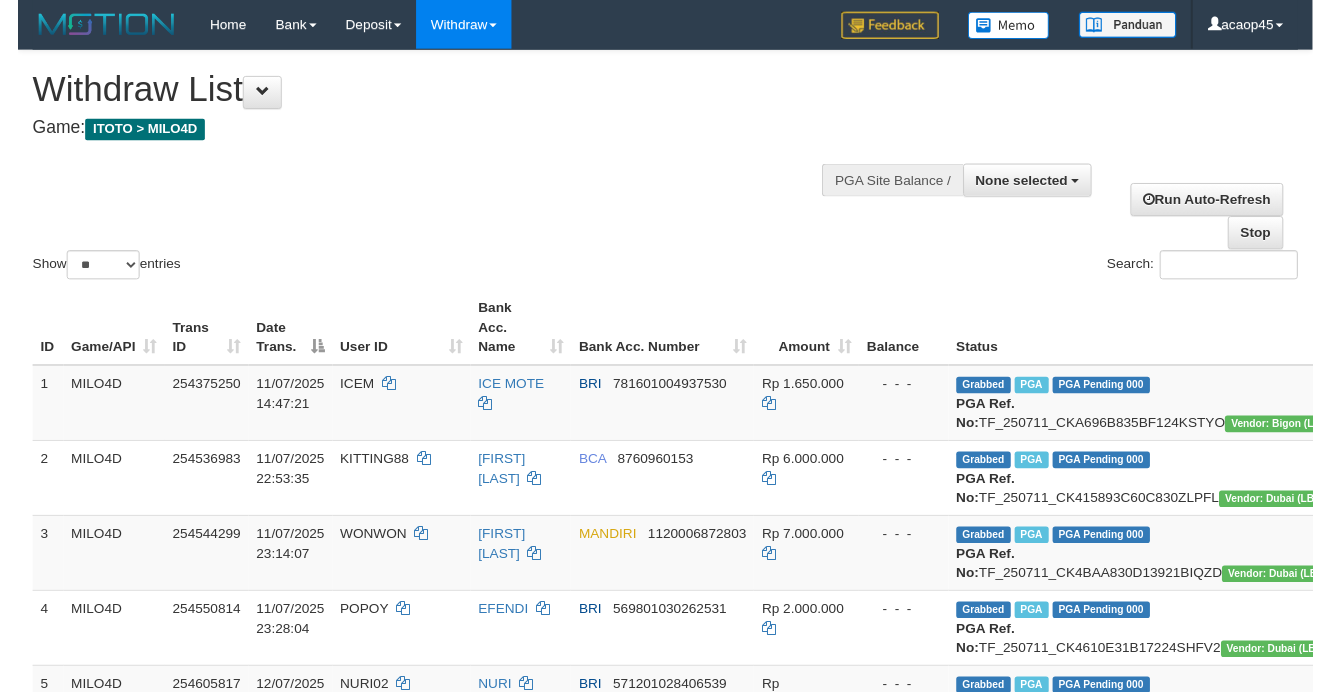 scroll, scrollTop: 2208, scrollLeft: 122, axis: both 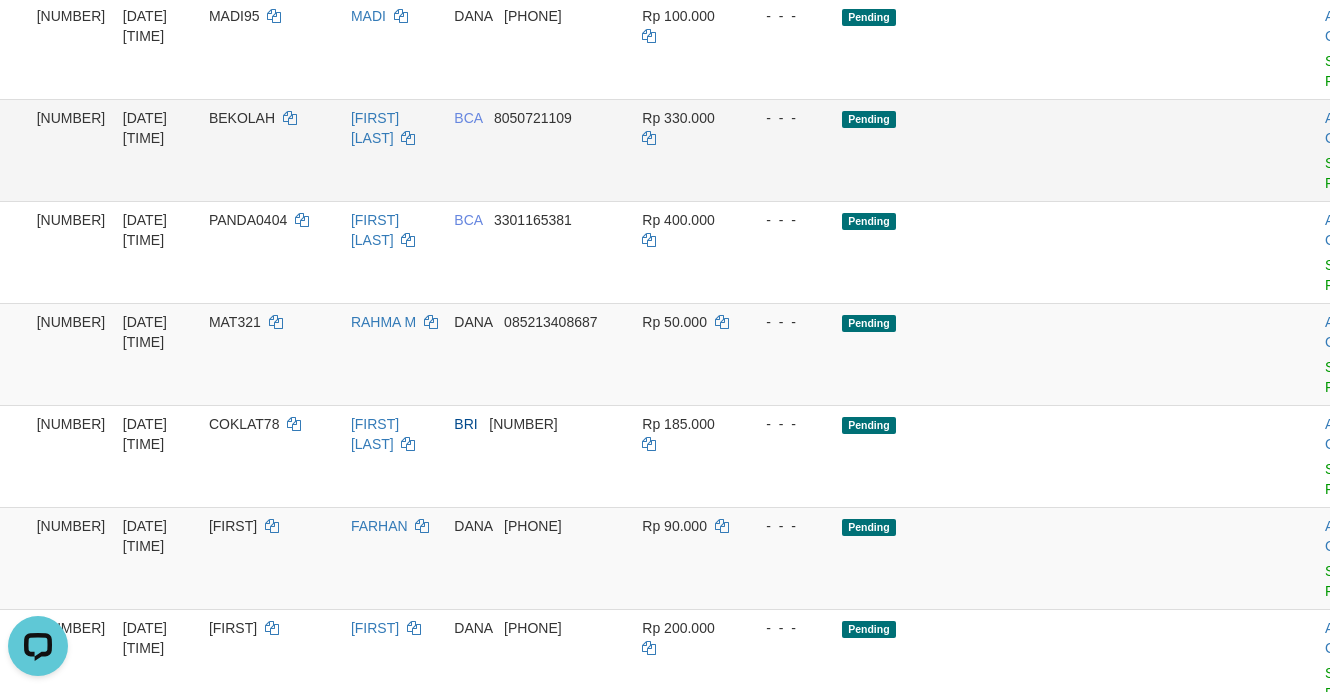click on "Pending" at bounding box center (1034, 150) 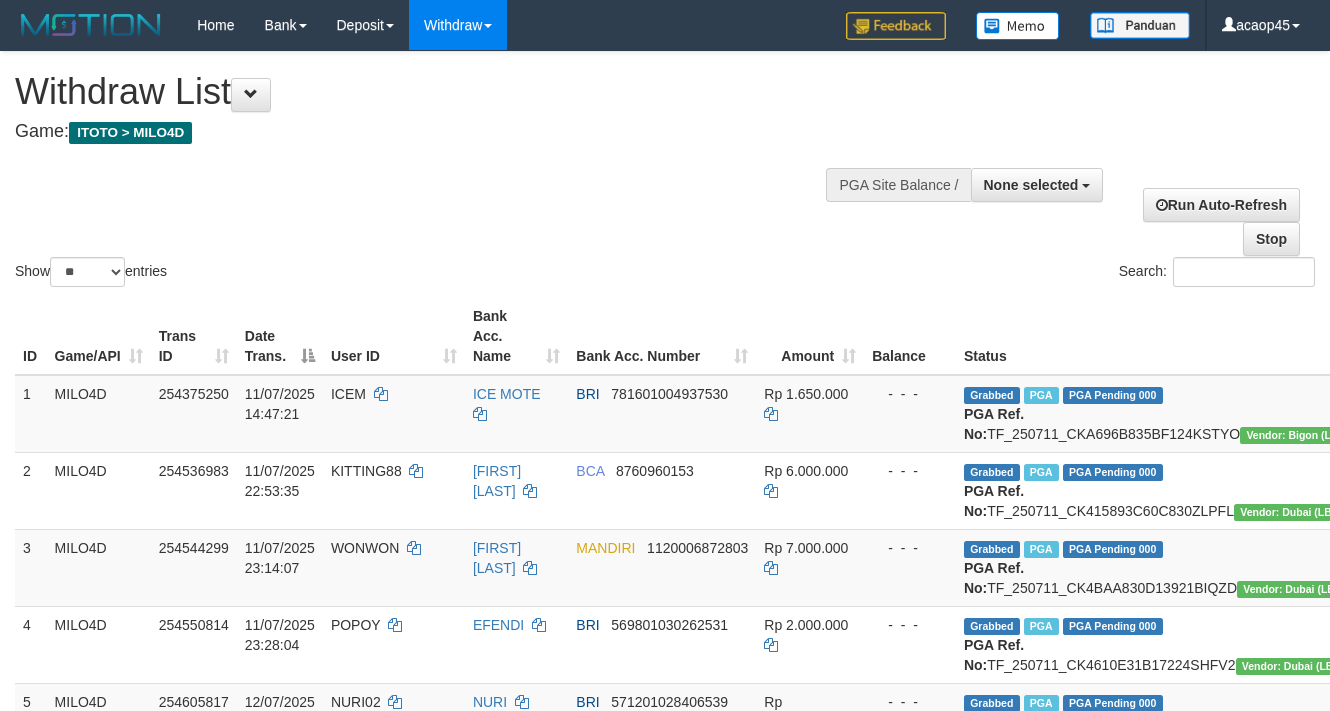 select 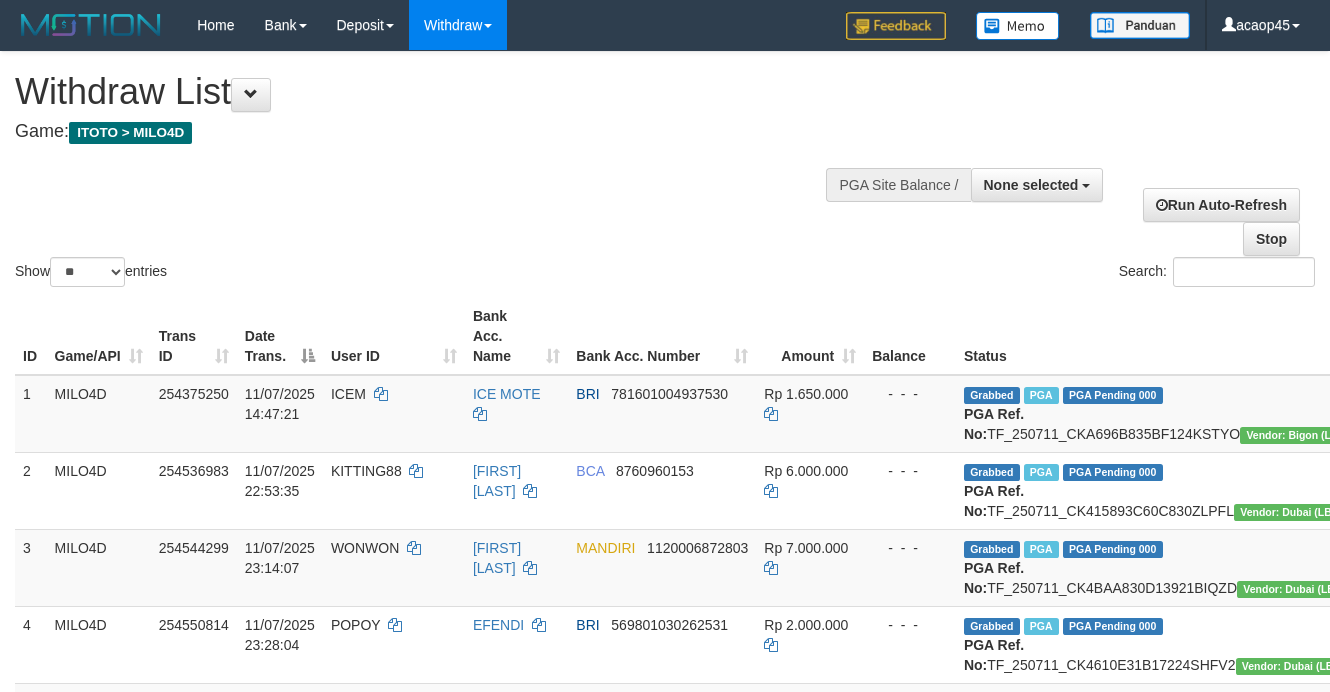 scroll, scrollTop: 1708, scrollLeft: 105, axis: both 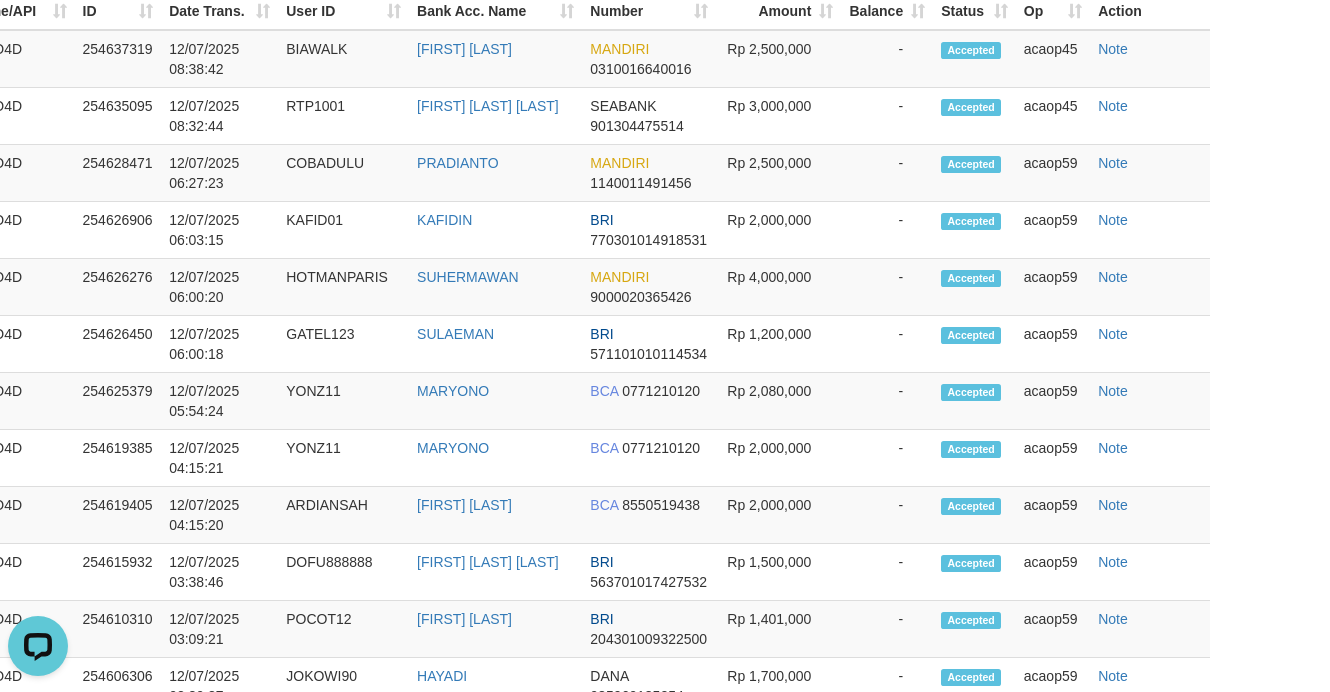 click on "Search:" at bounding box center [560, -51] 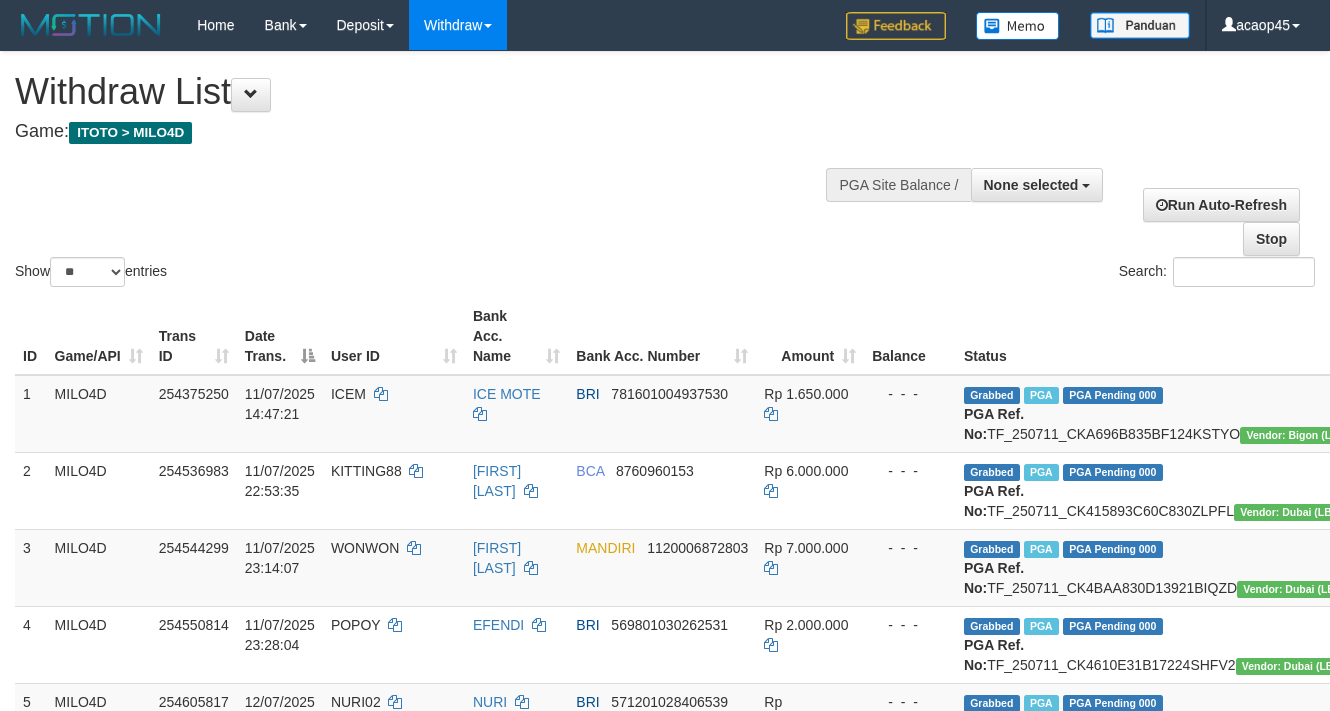 select 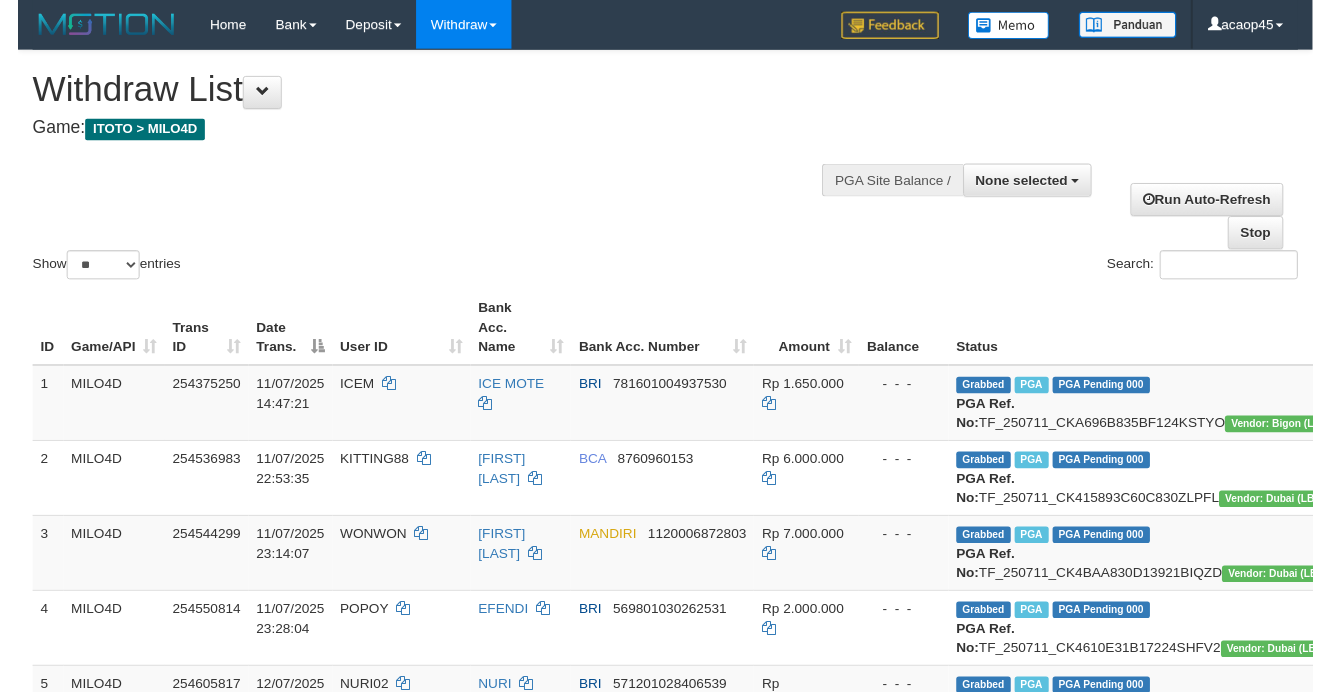 scroll, scrollTop: 1810, scrollLeft: 105, axis: both 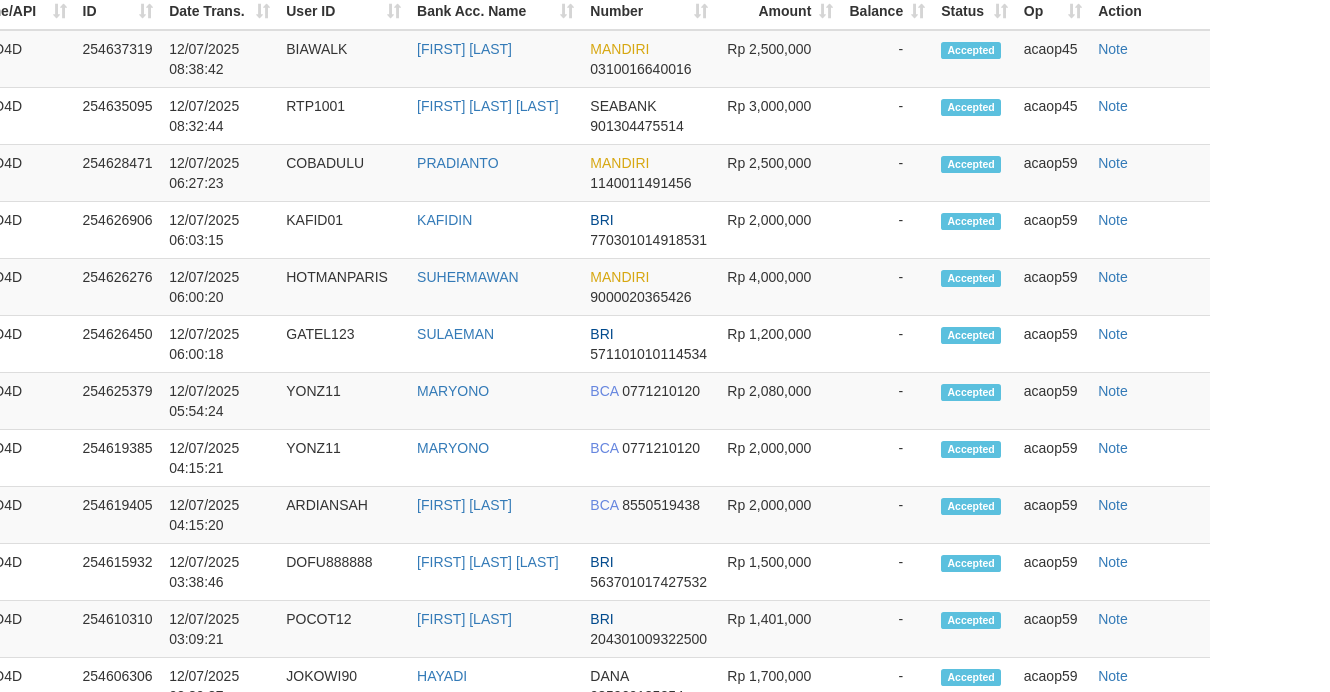 click on "Latest Withdraw" at bounding box center [560, -97] 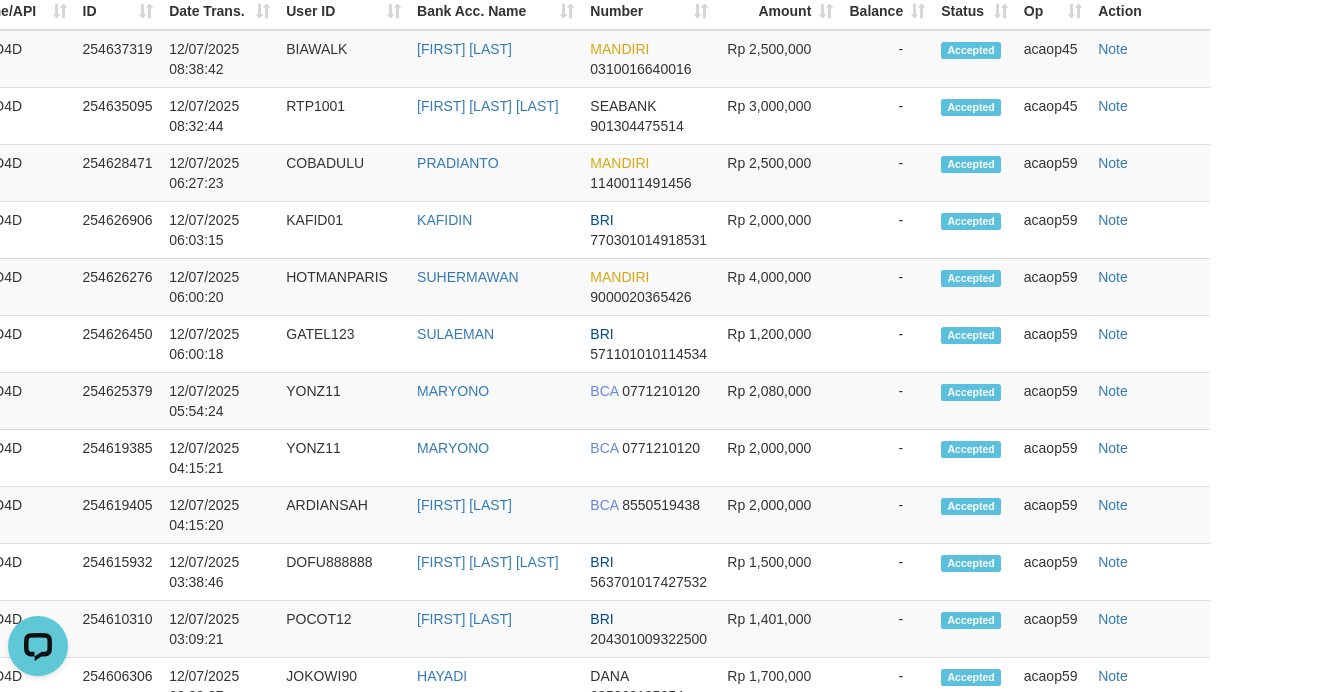 scroll, scrollTop: 0, scrollLeft: 0, axis: both 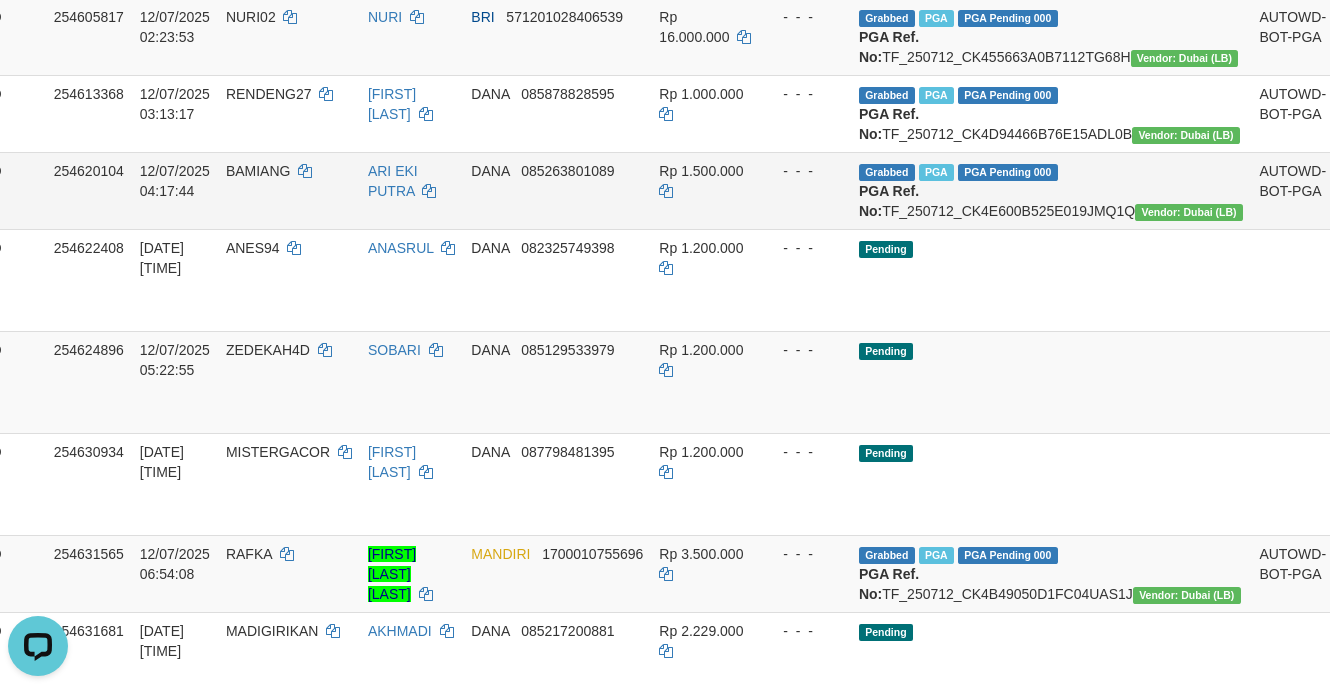 click on "Grabbed   PGA   PGA Pending 000 PGA Ref. No:  TF_250712_CK4E600B525E019JMQ1Q  Vendor: Dubai (LB)" at bounding box center [1051, 190] 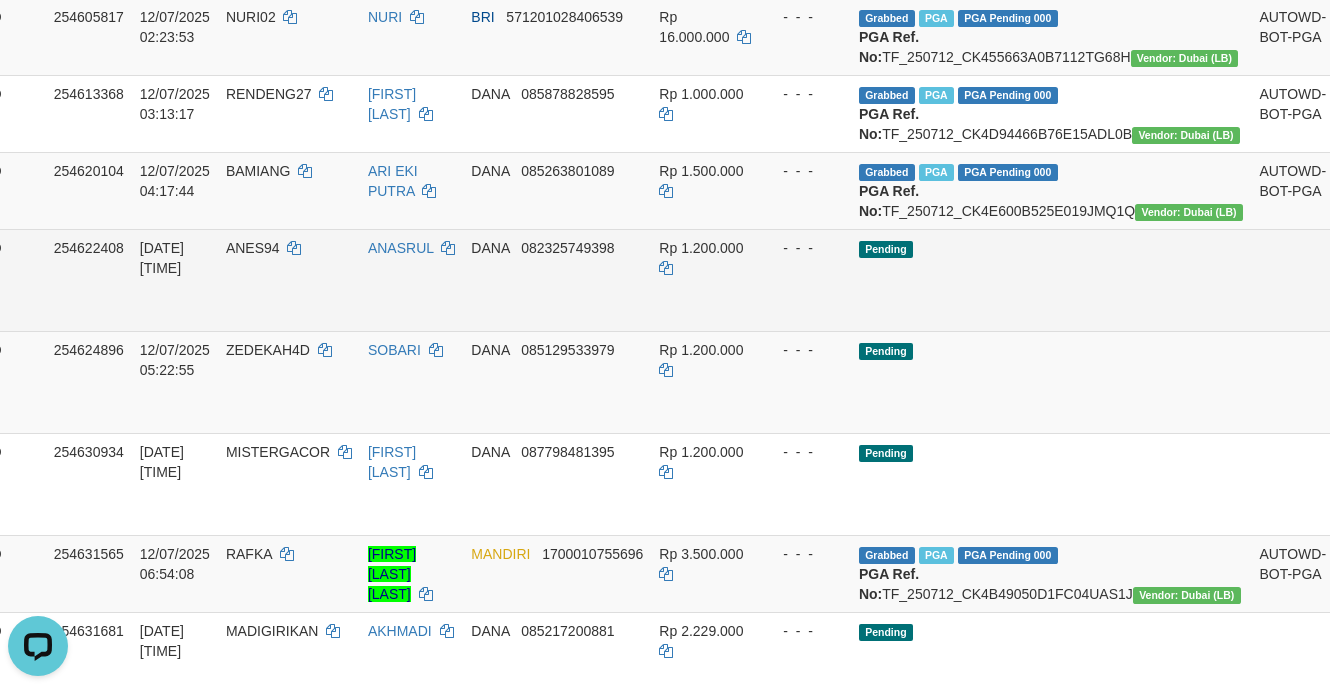 click on "Send PGA" at bounding box center [1358, 303] 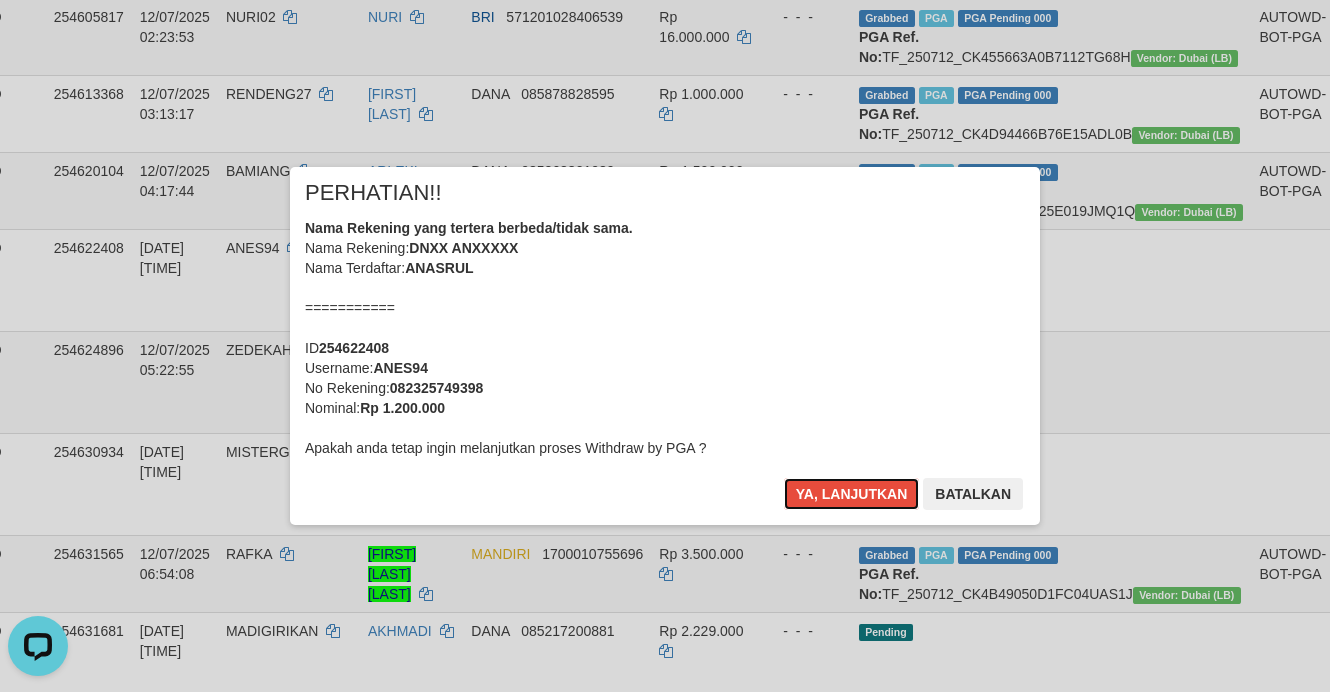 drag, startPoint x: 876, startPoint y: 488, endPoint x: 828, endPoint y: 496, distance: 48.6621 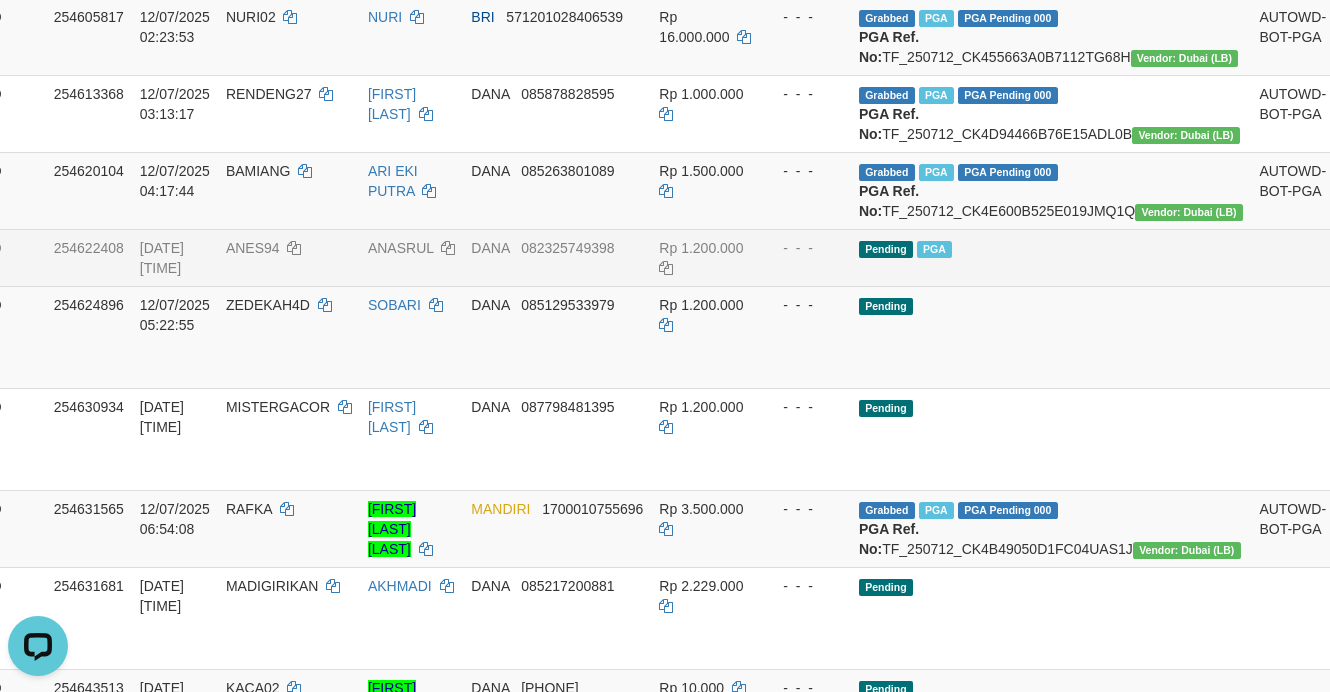 click on "Pending   PGA" at bounding box center [1051, 257] 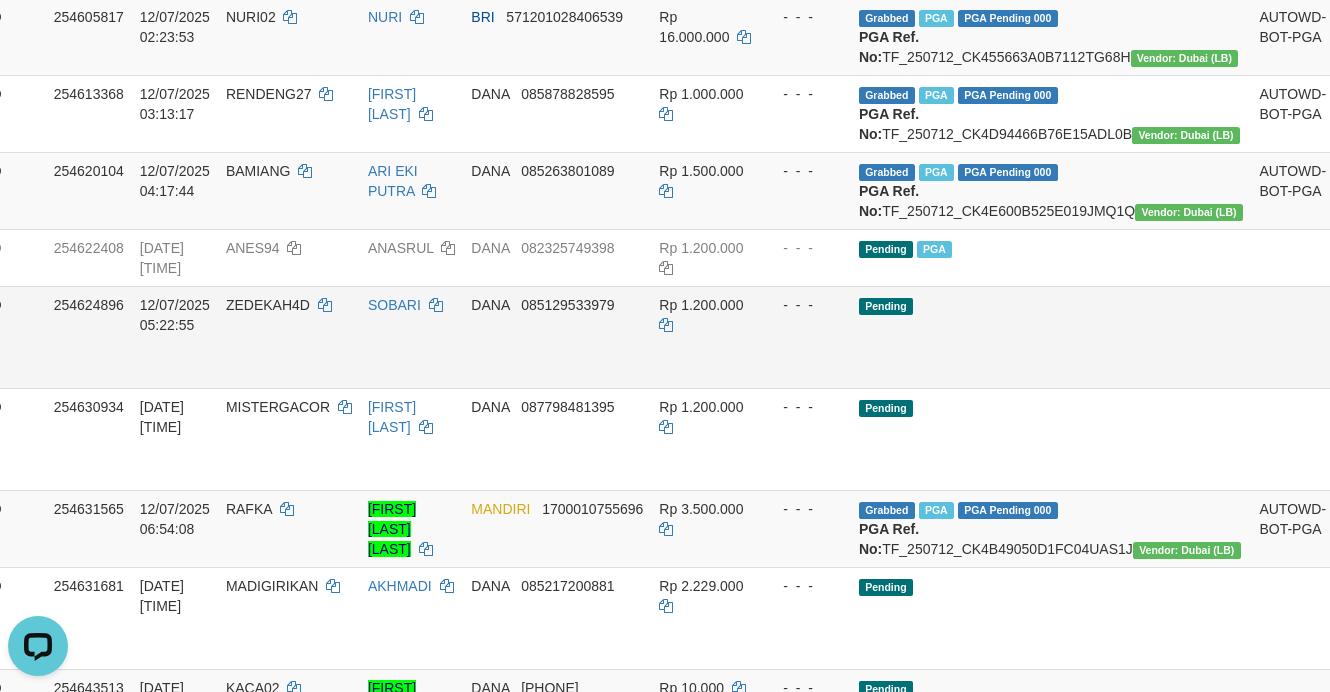 click on "Send PGA" at bounding box center [1358, 360] 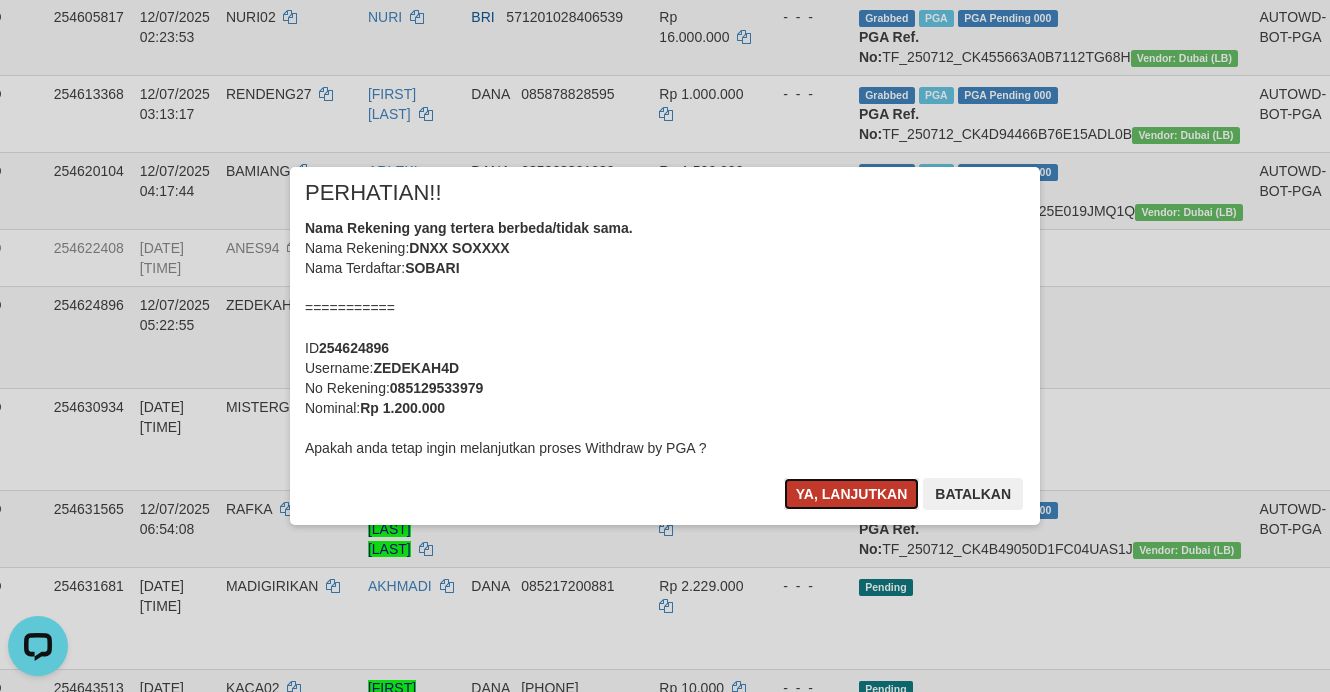 click on "Ya, lanjutkan" at bounding box center (852, 494) 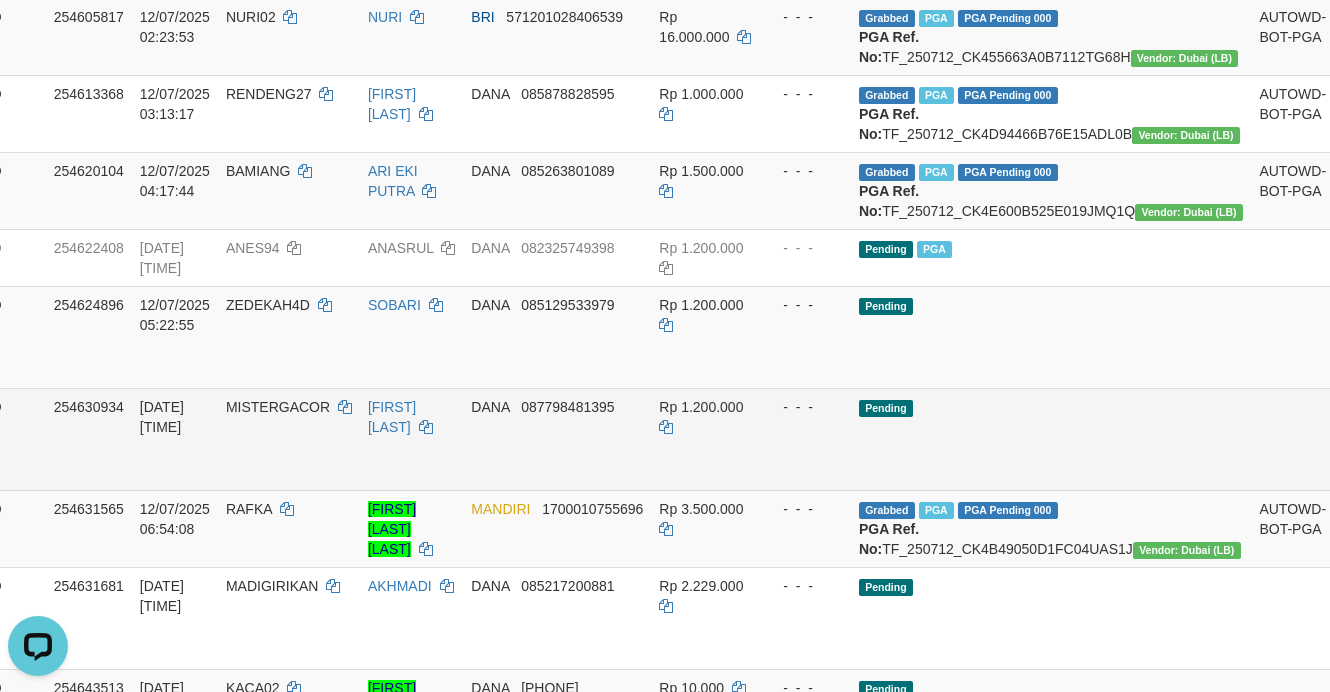 click on "Allow Grab   ·    Reject Send PGA     ·    Note" at bounding box center (1383, 439) 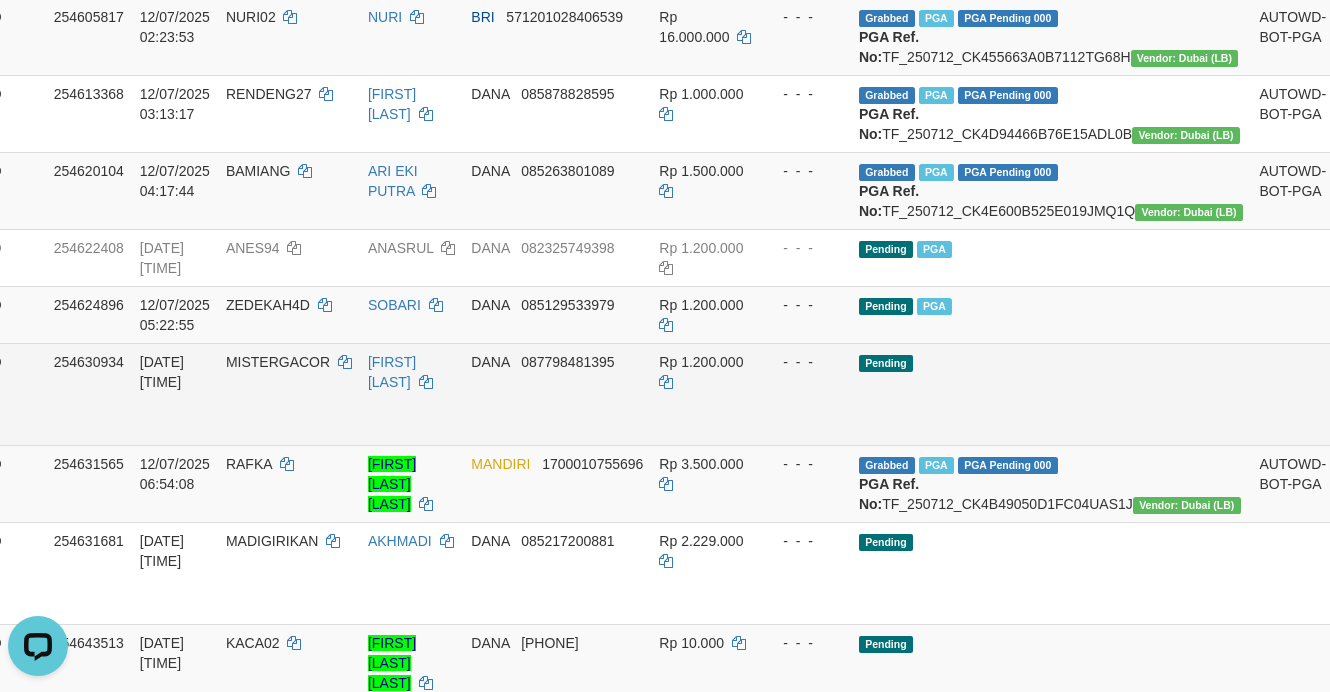 scroll, scrollTop: 640, scrollLeft: 105, axis: both 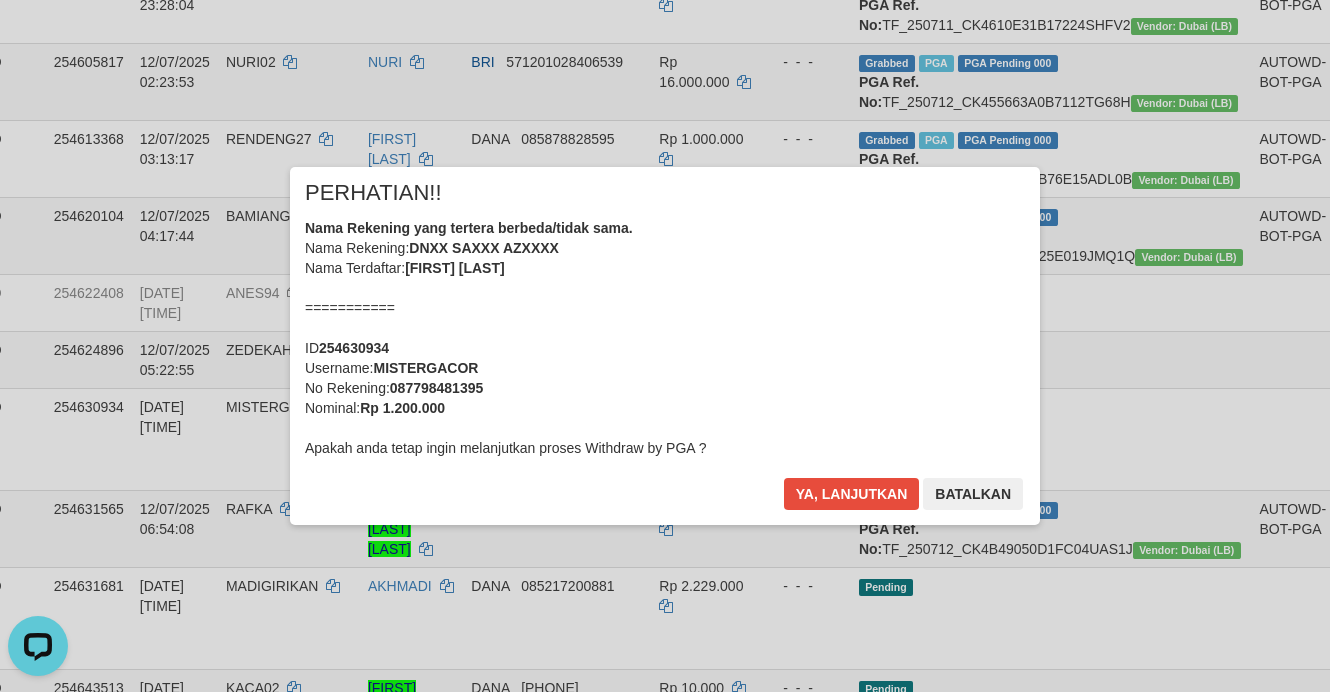 click on "Nama Rekening yang tertera berbeda/tidak sama. Nama Rekening:  DNXX SAXXX AZXXXX Nama Terdaftar:  SALIM AZHARI =========== ID  254630934 Username:  MISTERGACOR No Rekening:  087798481395 Nominal:  Rp 1.200.000 Apakah anda tetap ingin melanjutkan proses Withdraw by PGA ?" at bounding box center (665, 338) 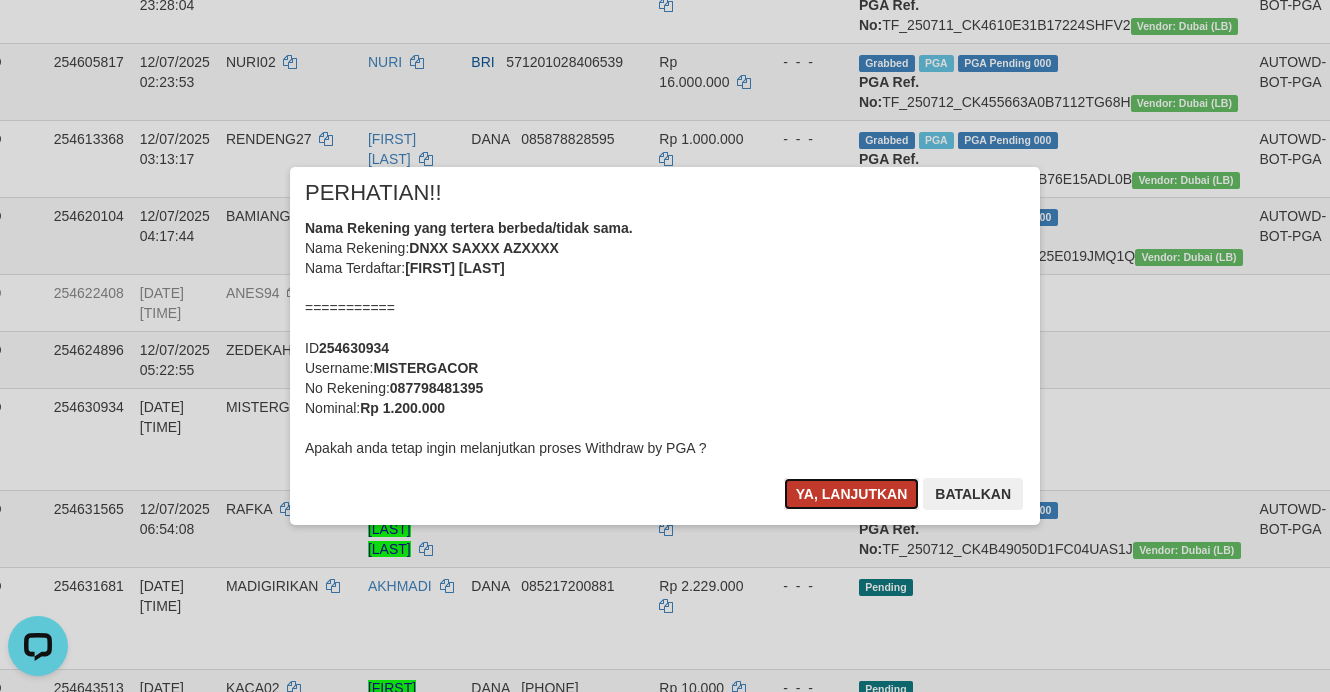 click on "Ya, lanjutkan" at bounding box center (852, 494) 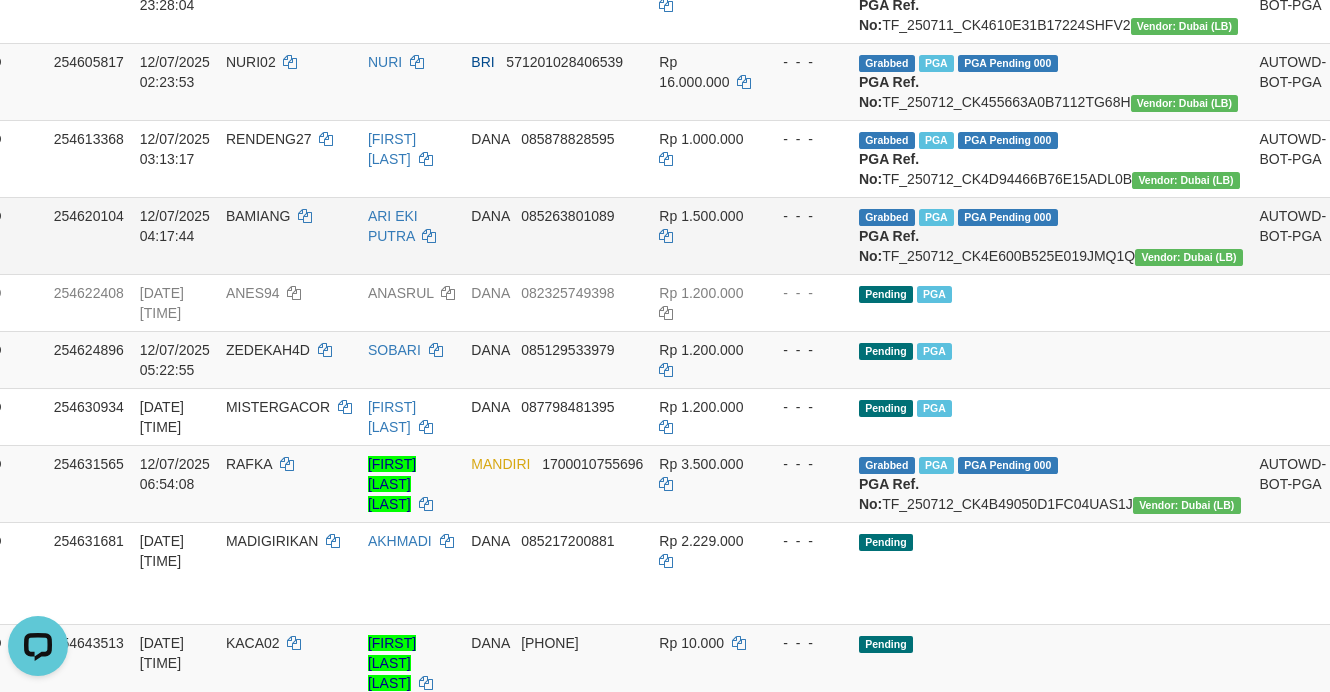 click on "-  -  -" at bounding box center (805, 235) 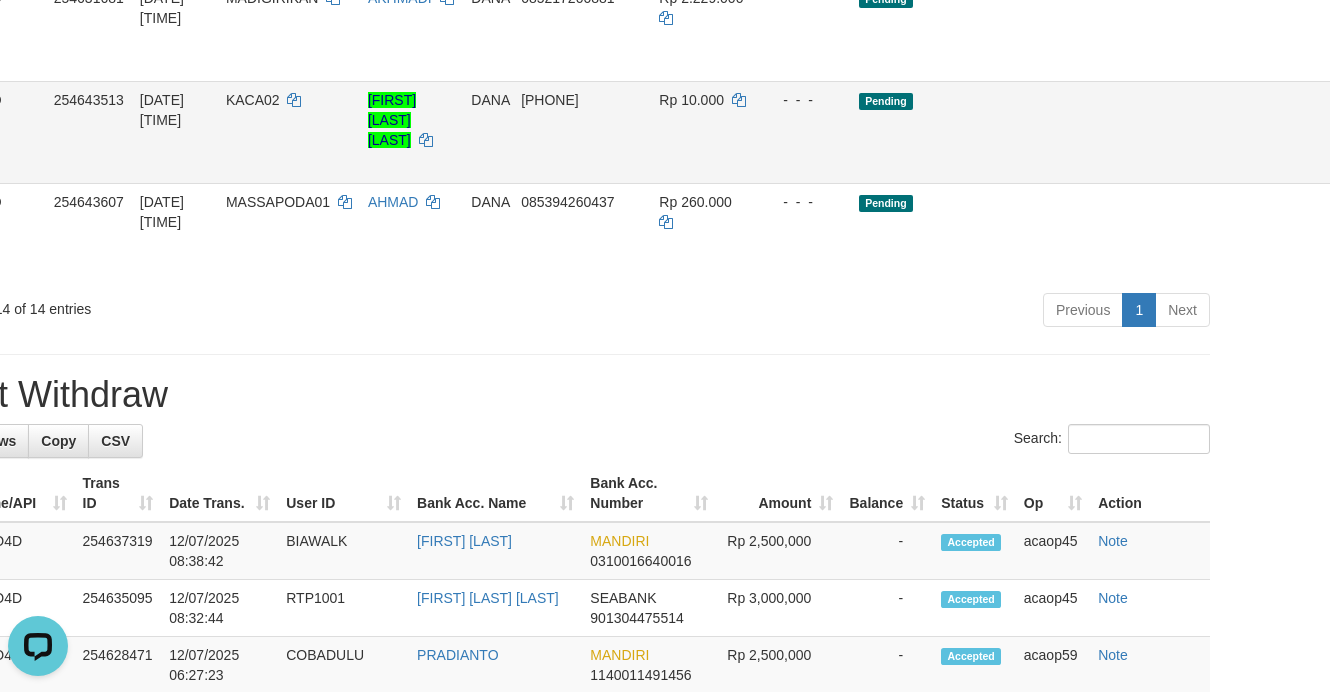 scroll, scrollTop: 1140, scrollLeft: 105, axis: both 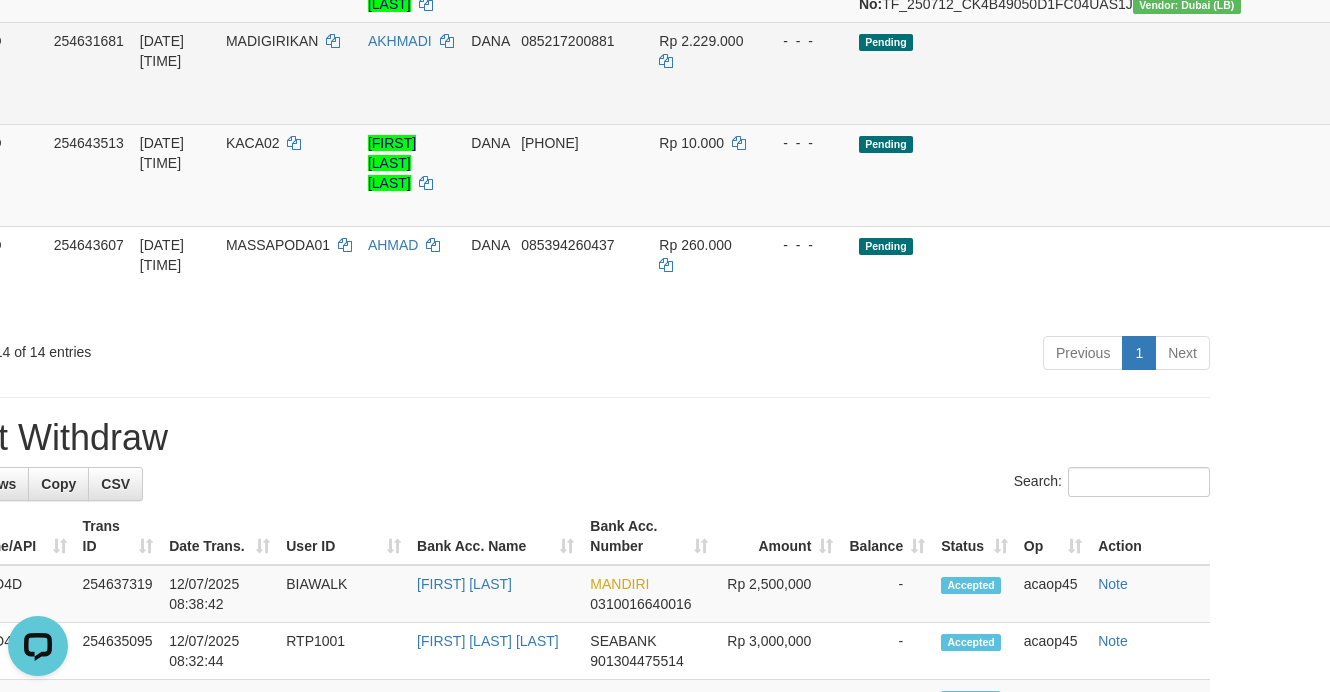 click on "Send PGA" at bounding box center (1358, 96) 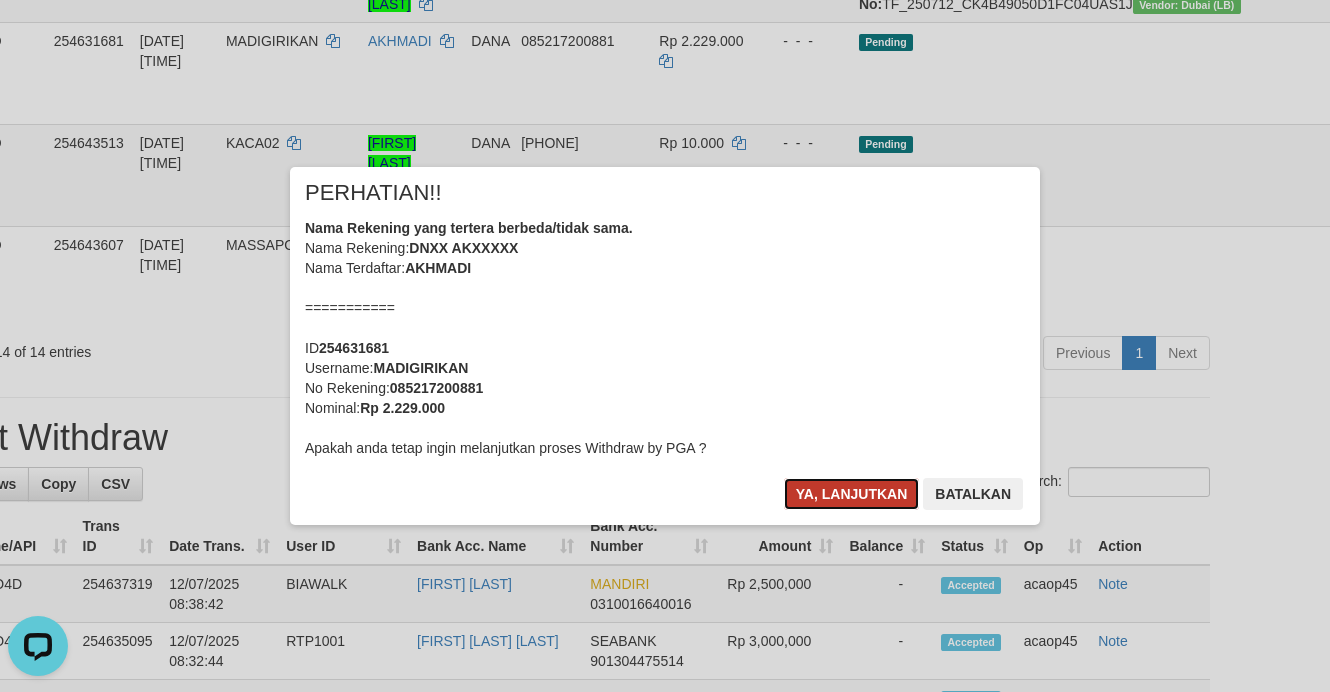 click on "Ya, lanjutkan" at bounding box center [852, 494] 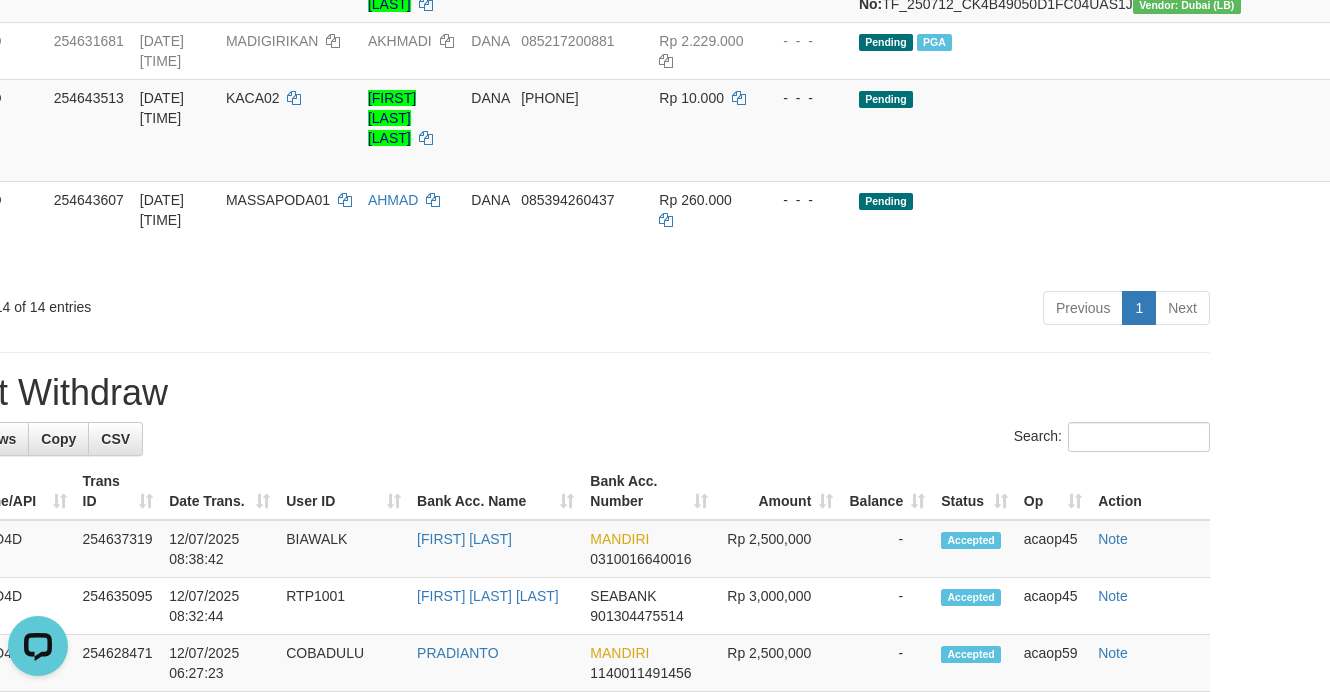 click on "**********" at bounding box center (560, 485) 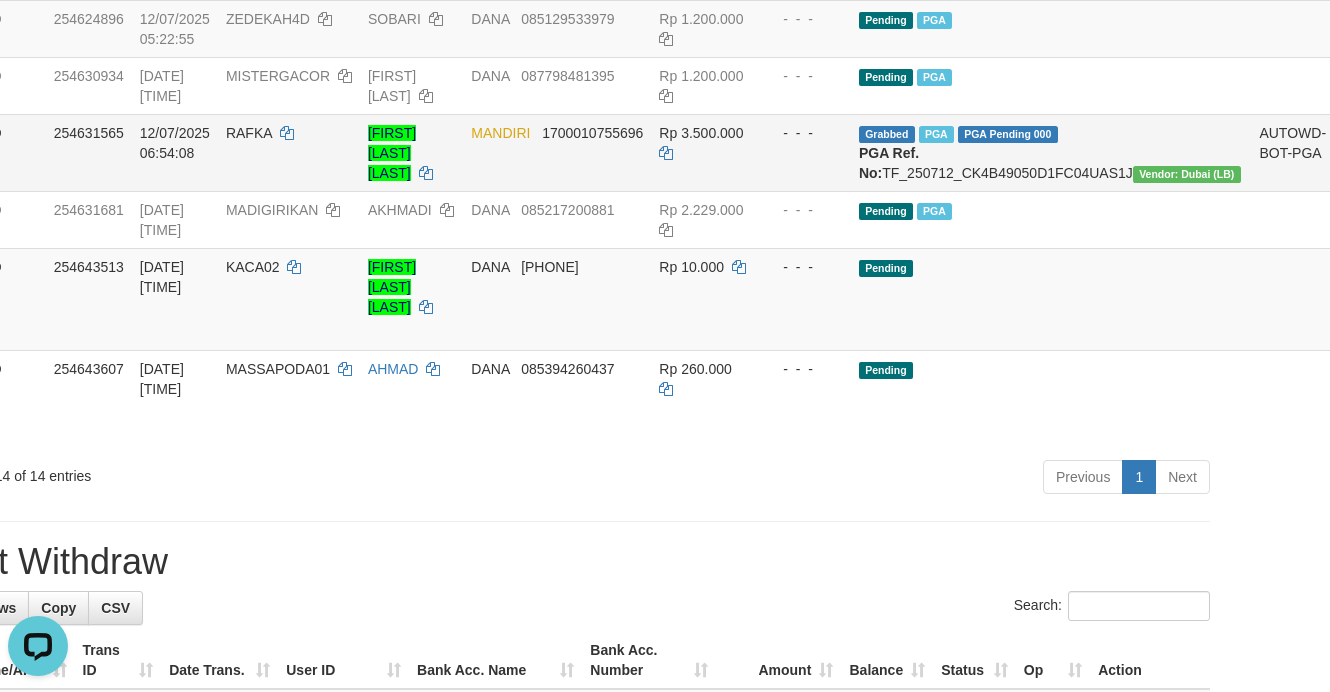 scroll, scrollTop: 640, scrollLeft: 105, axis: both 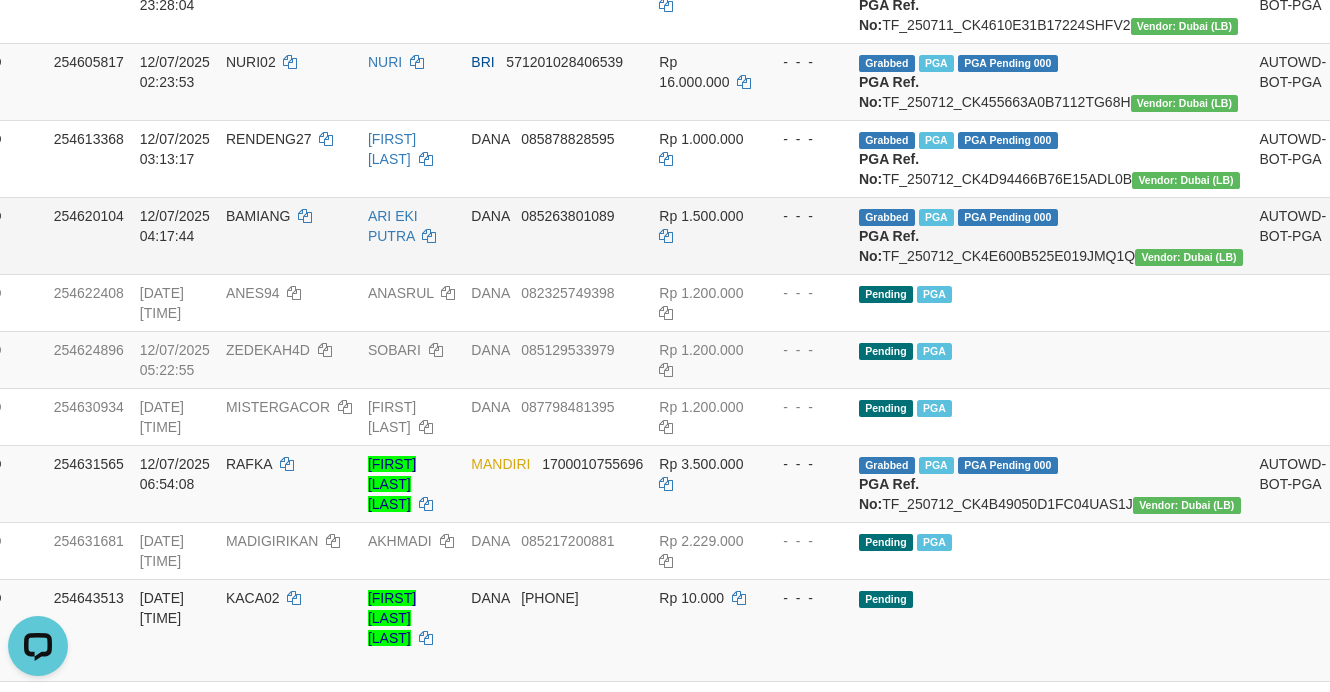 click on "DANA     085263801089" at bounding box center (557, 235) 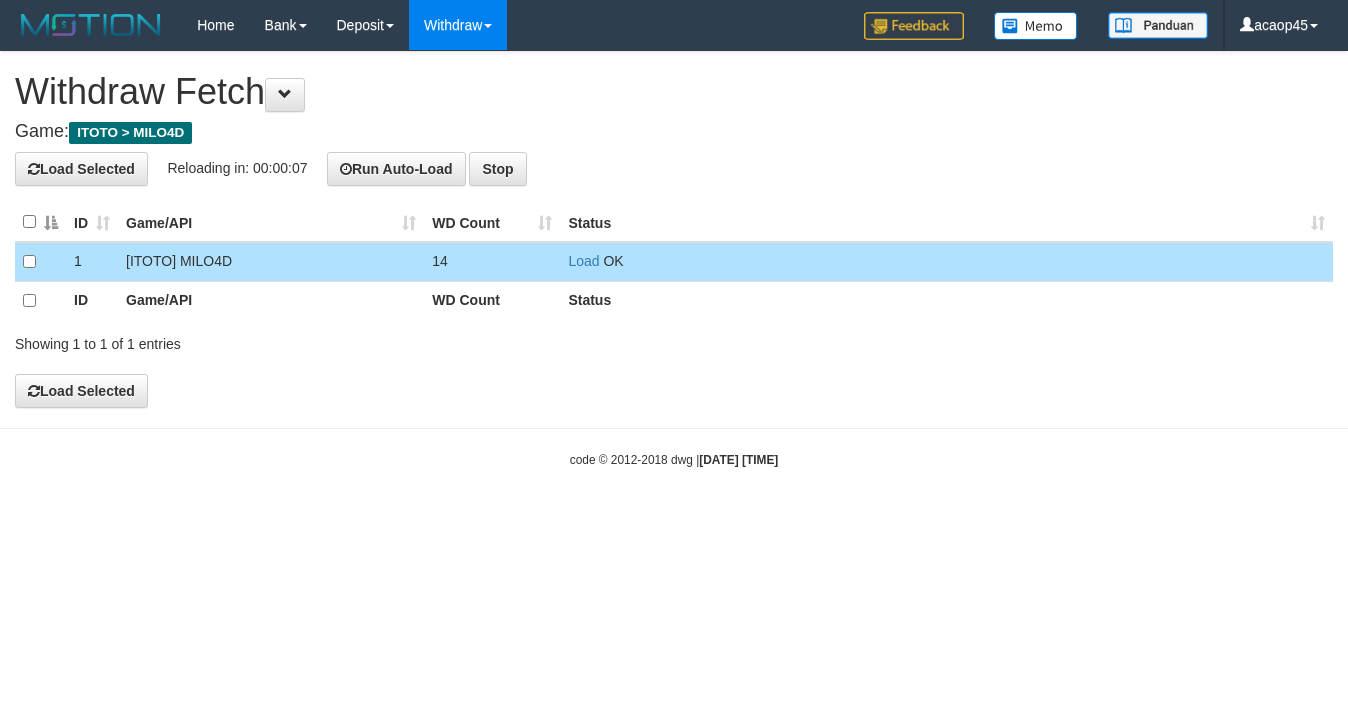 type 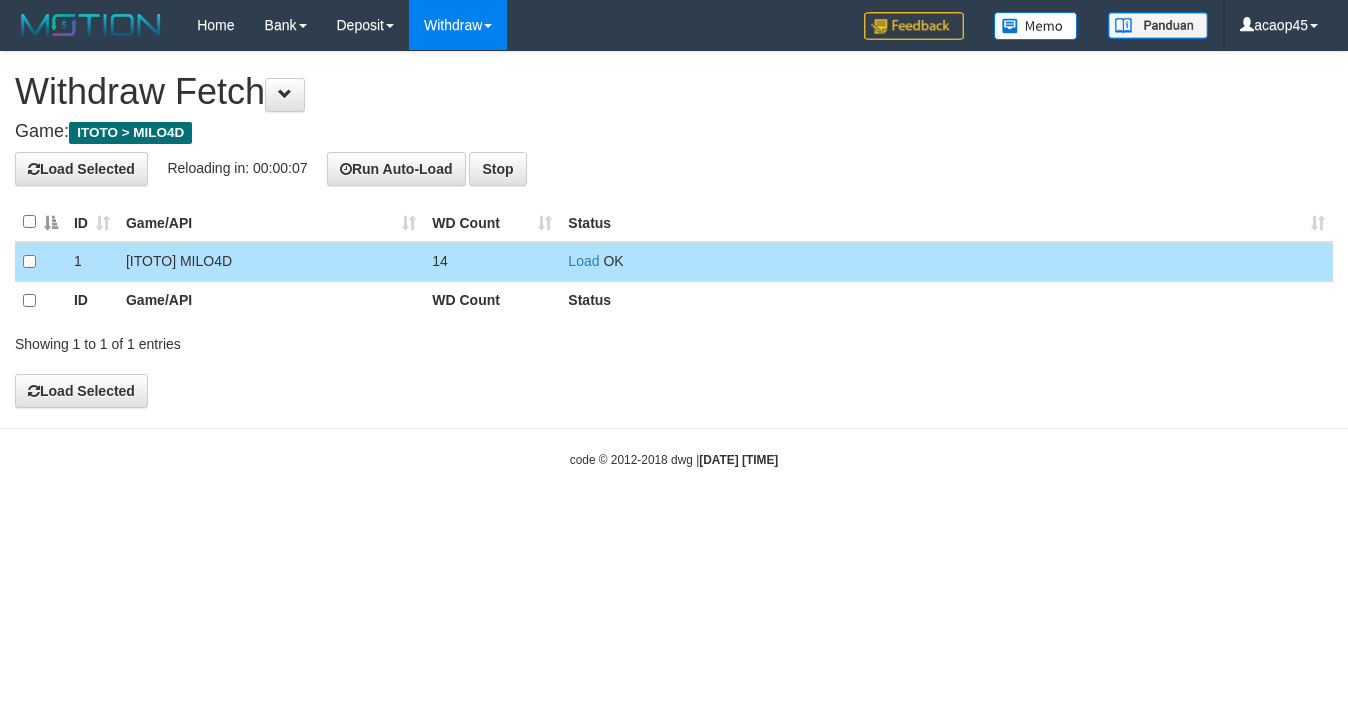 scroll, scrollTop: 0, scrollLeft: 0, axis: both 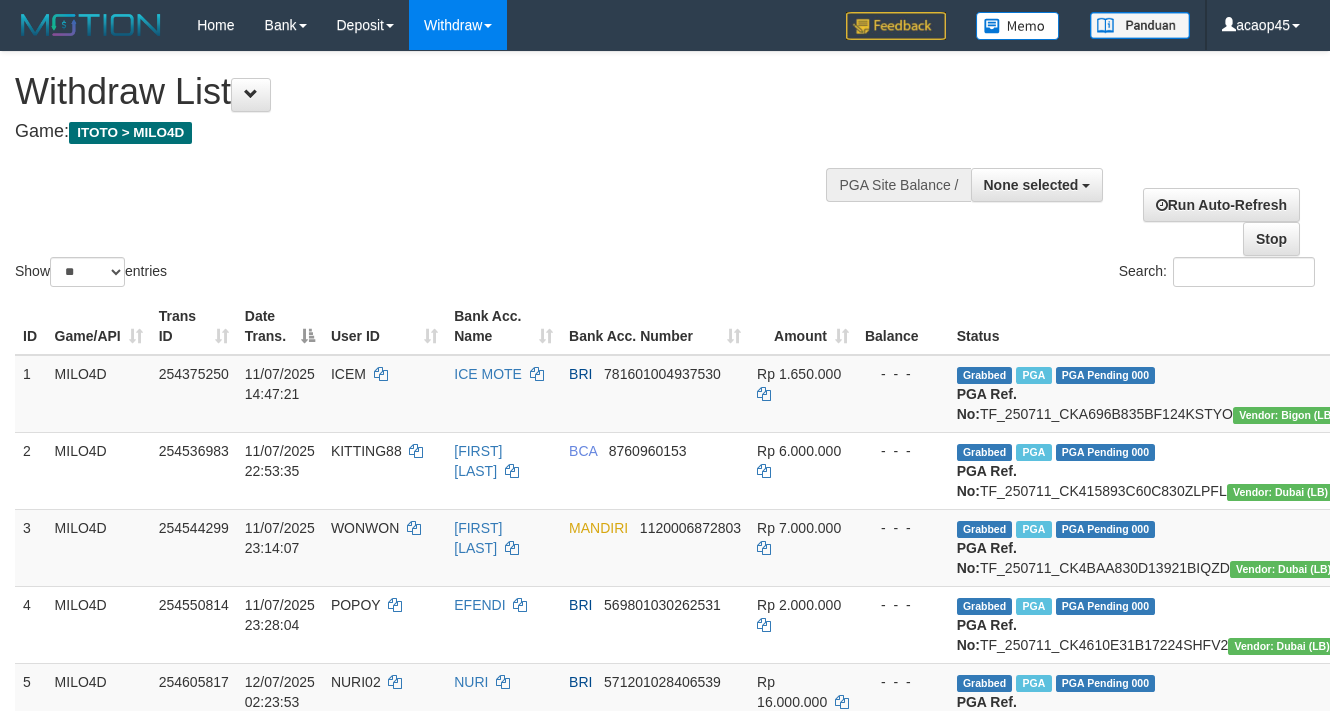 select 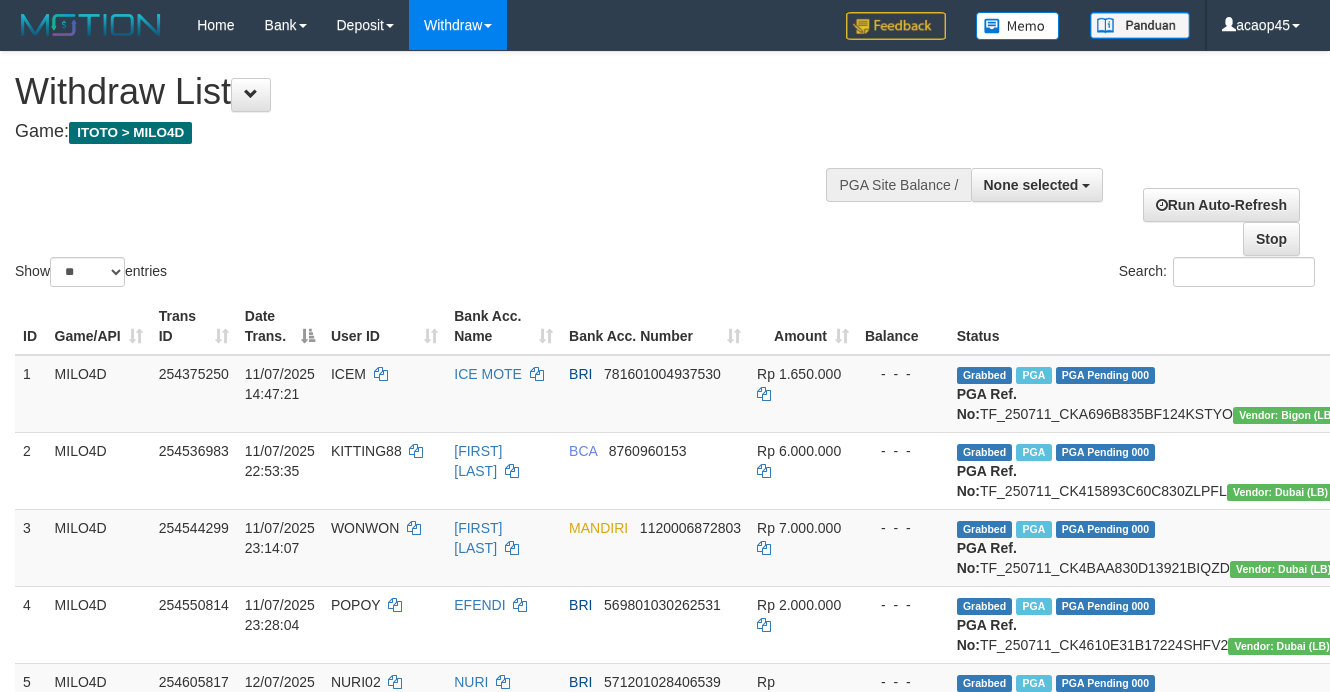 scroll, scrollTop: 640, scrollLeft: 90, axis: both 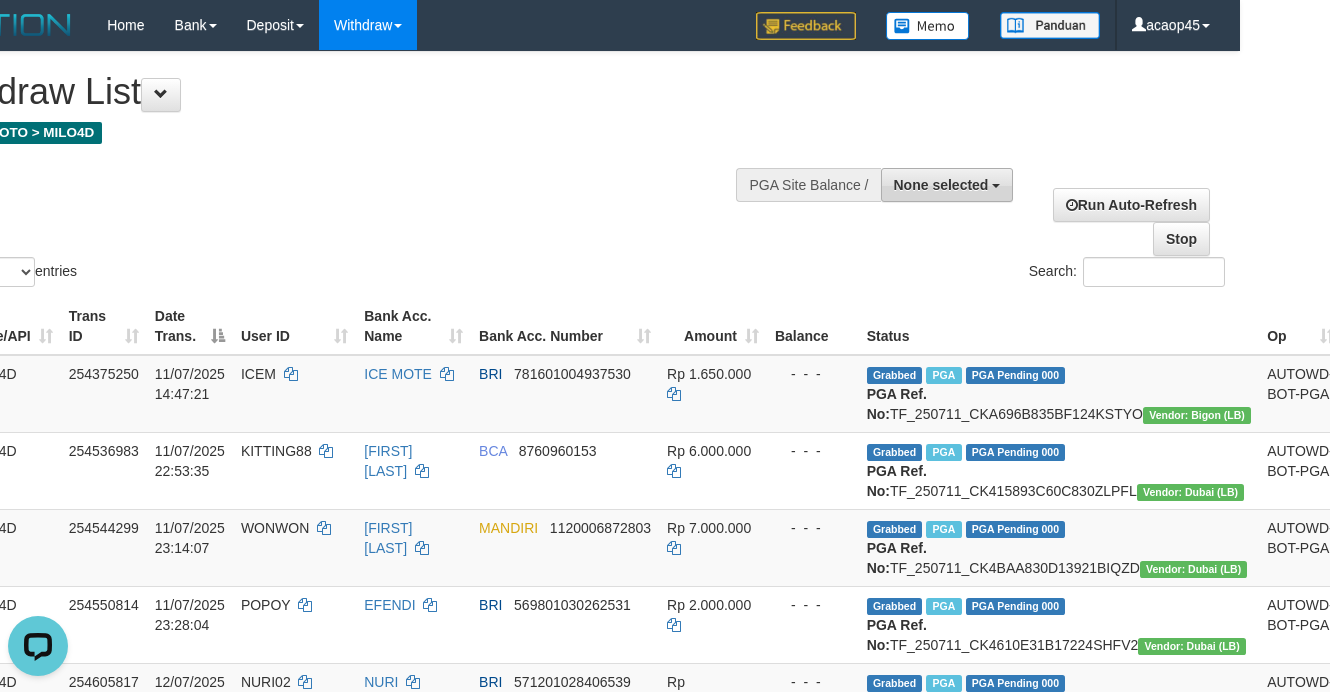 click on "None selected" at bounding box center (941, 185) 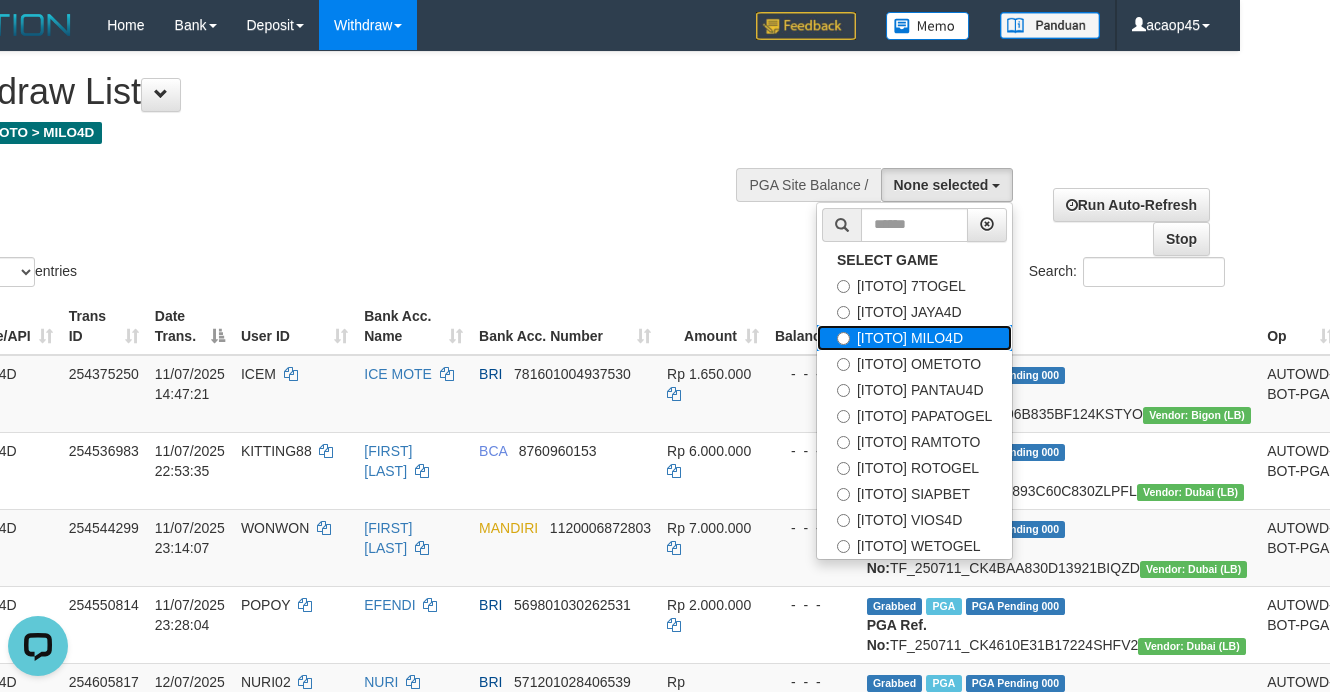 click on "[ITOTO] MILO4D" at bounding box center (914, 338) 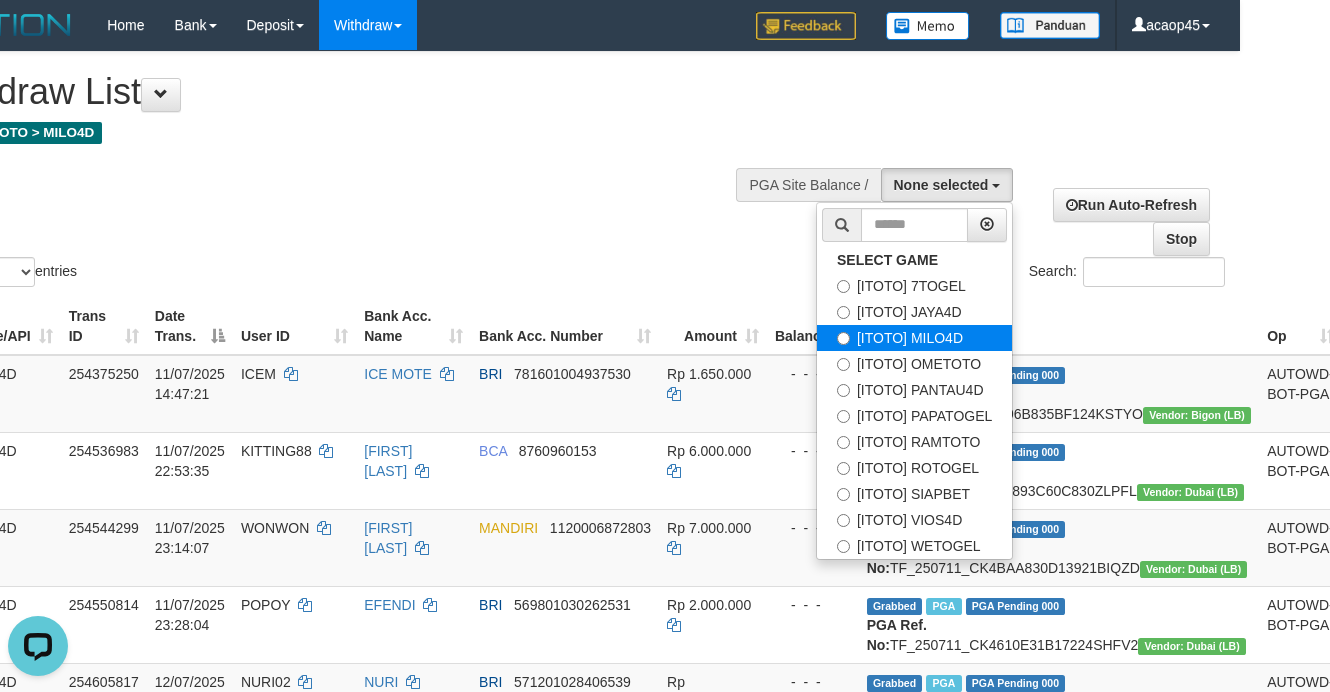 select on "***" 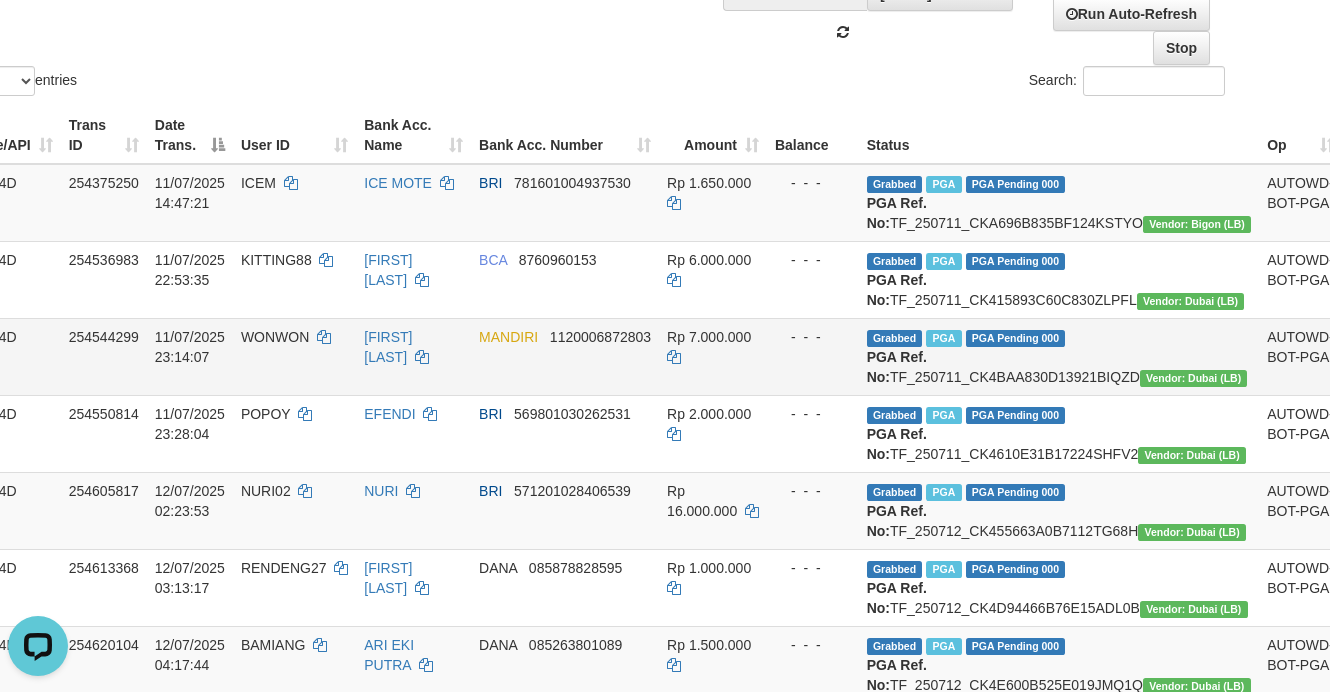 scroll, scrollTop: 0, scrollLeft: 90, axis: horizontal 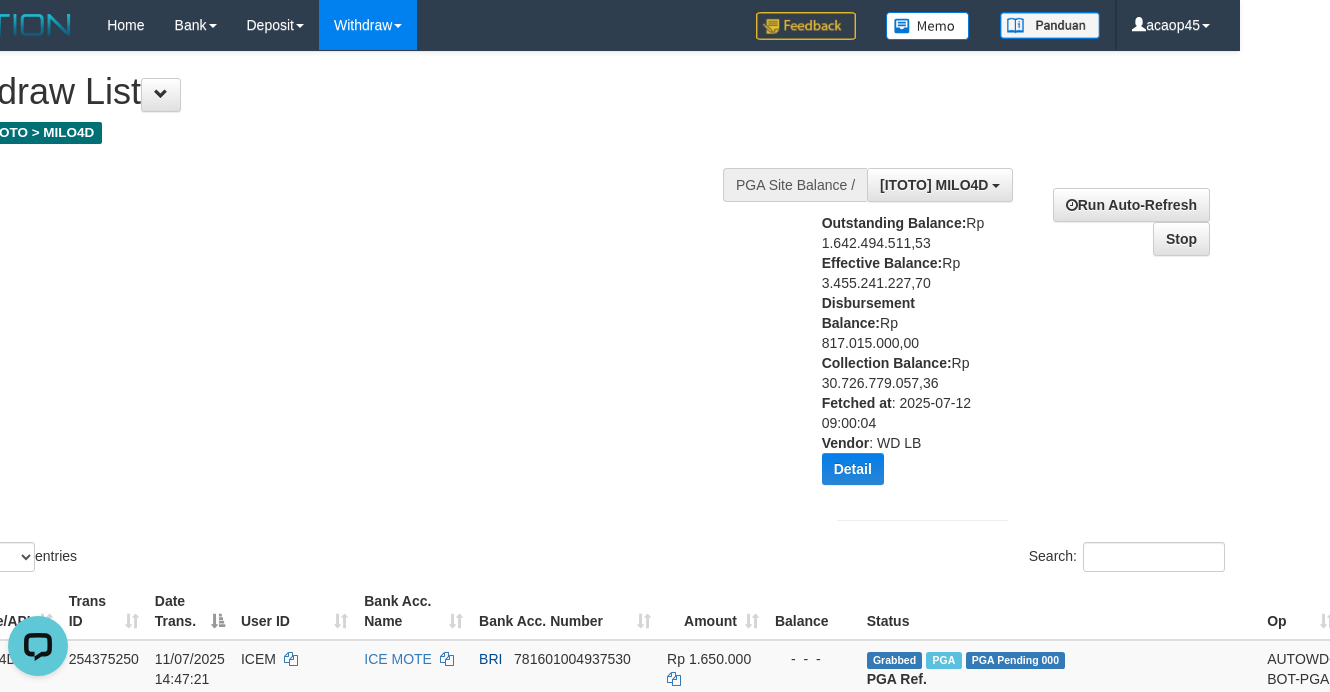 drag, startPoint x: 436, startPoint y: 237, endPoint x: 463, endPoint y: 261, distance: 36.124783 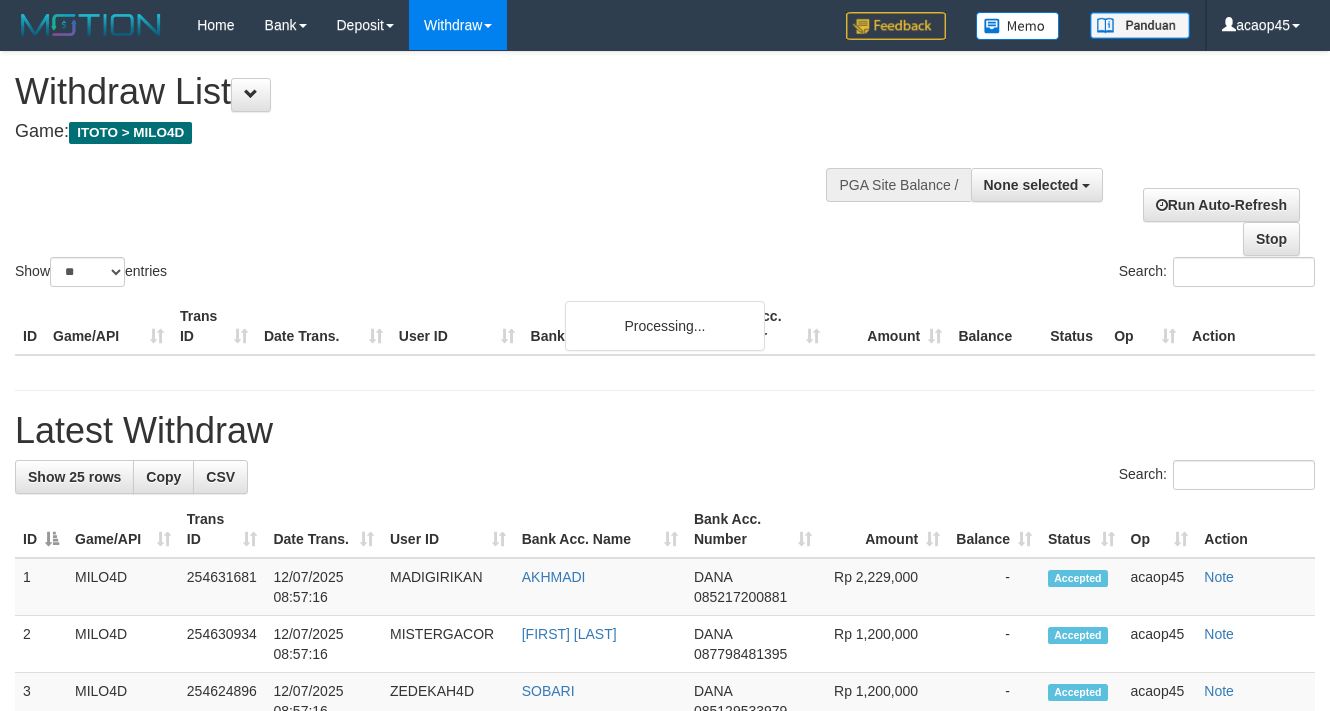select 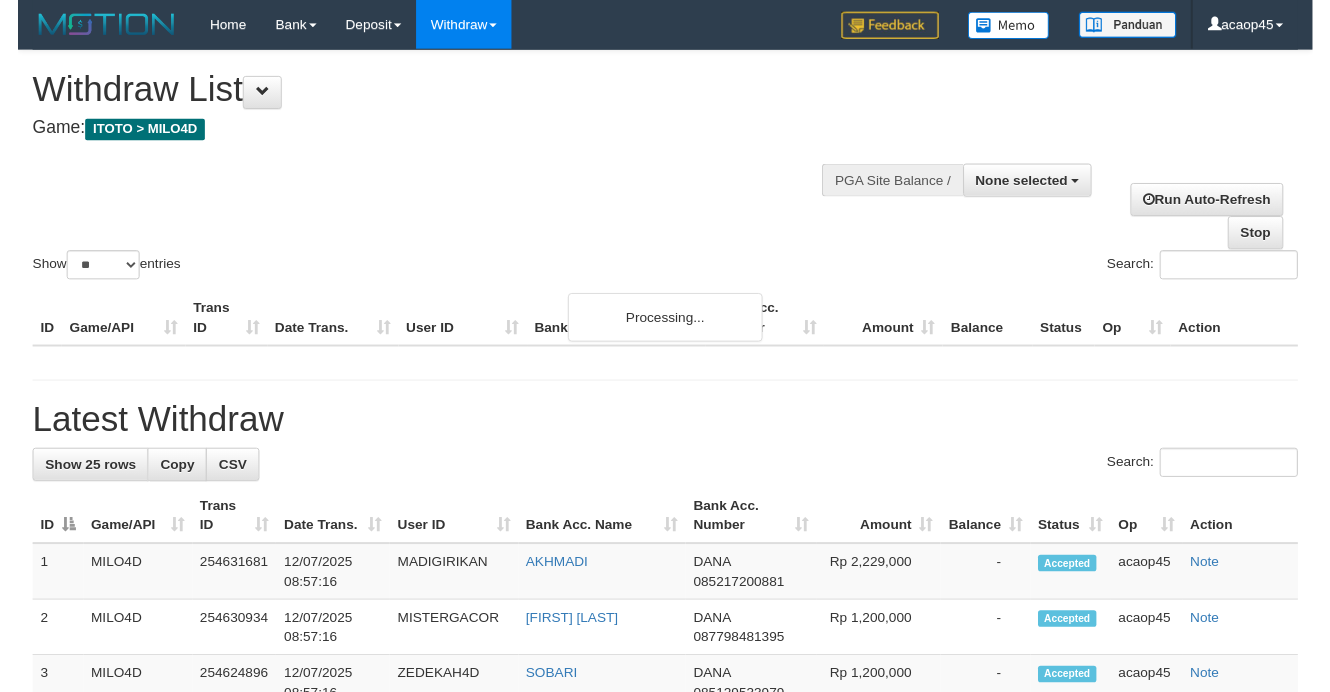 scroll, scrollTop: 806, scrollLeft: 90, axis: both 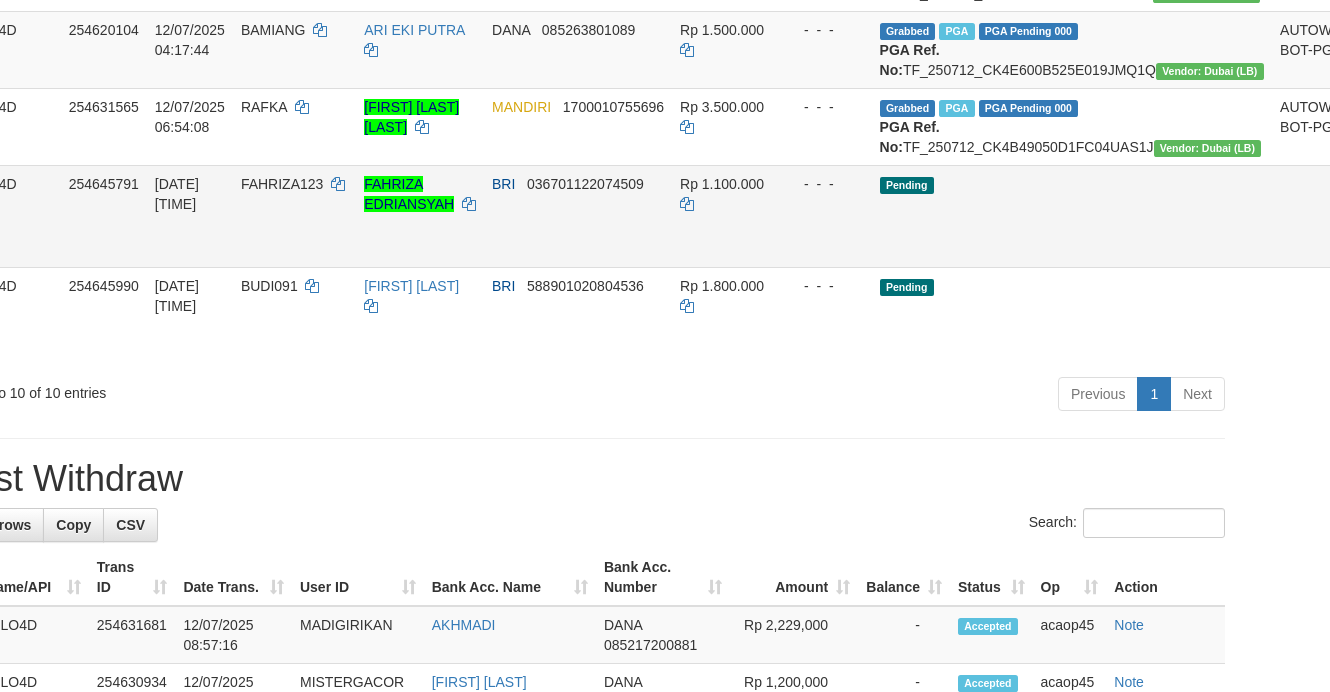 click on "Send PGA" at bounding box center (1379, 239) 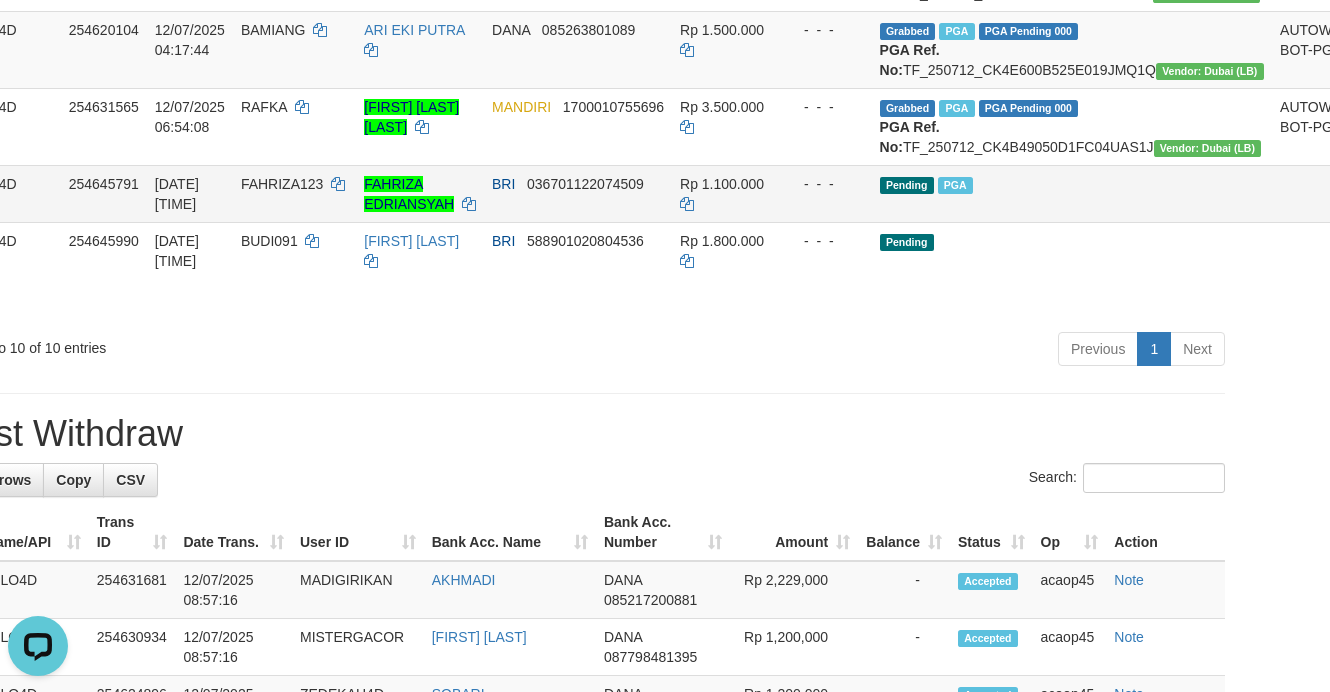 scroll, scrollTop: 0, scrollLeft: 0, axis: both 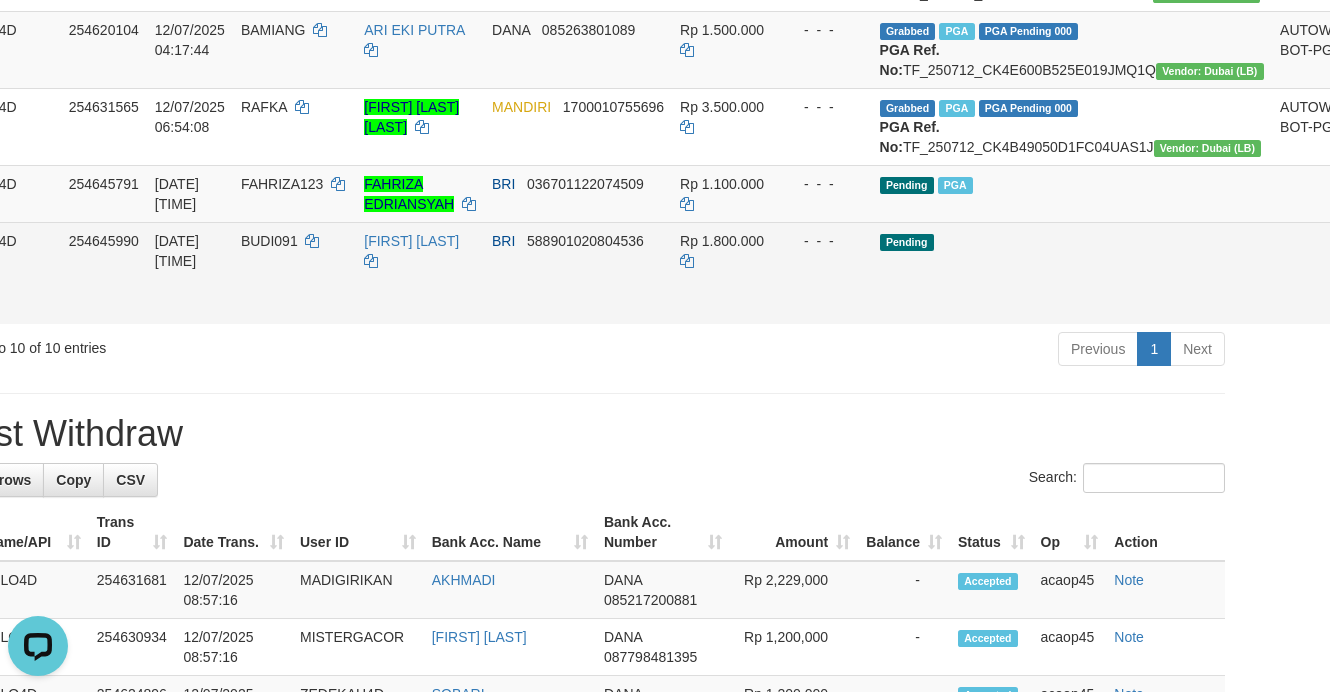 click on "[NUMBER] [NUMBER] [DATE] [TIME] [FIRST] [LAST] [BRAND] [ACCOUNT_NUMBER] Rp 1.800.000 - - - Pending Allow Grab · Reject Send PGA · Note" at bounding box center (689, 273) 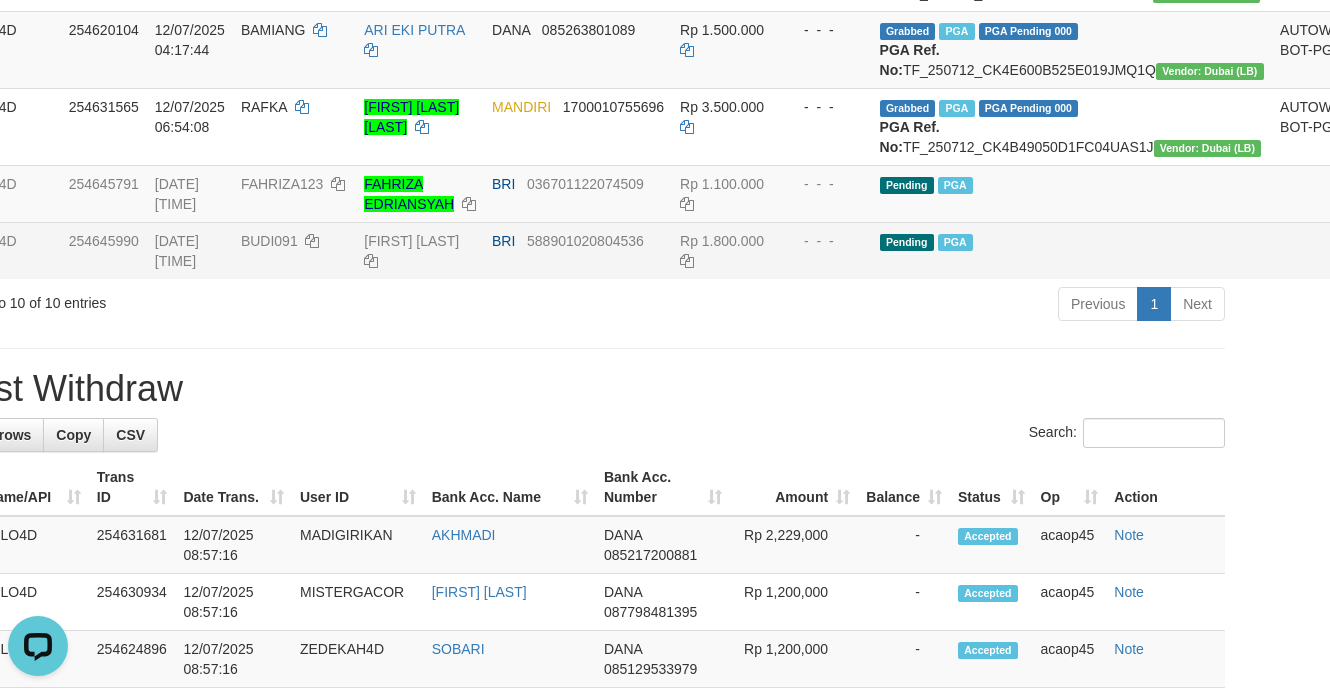 click on "**********" at bounding box center [575, 660] 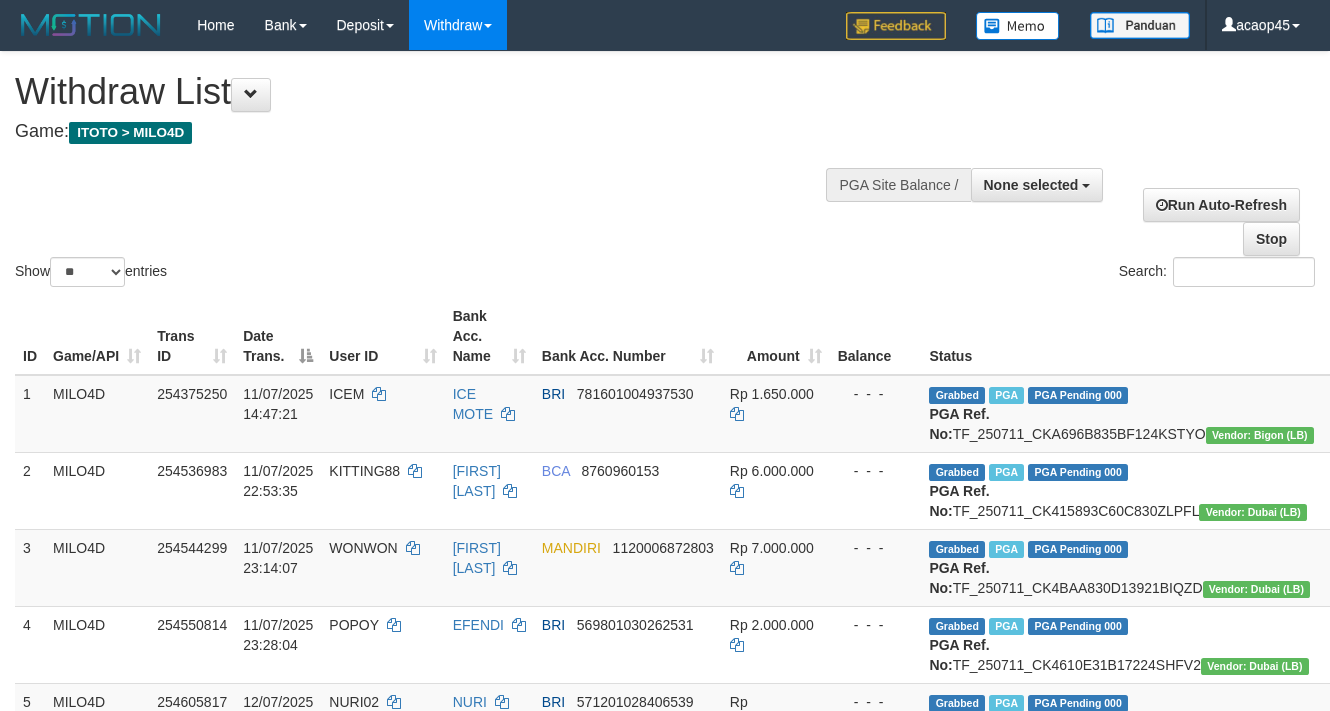 select 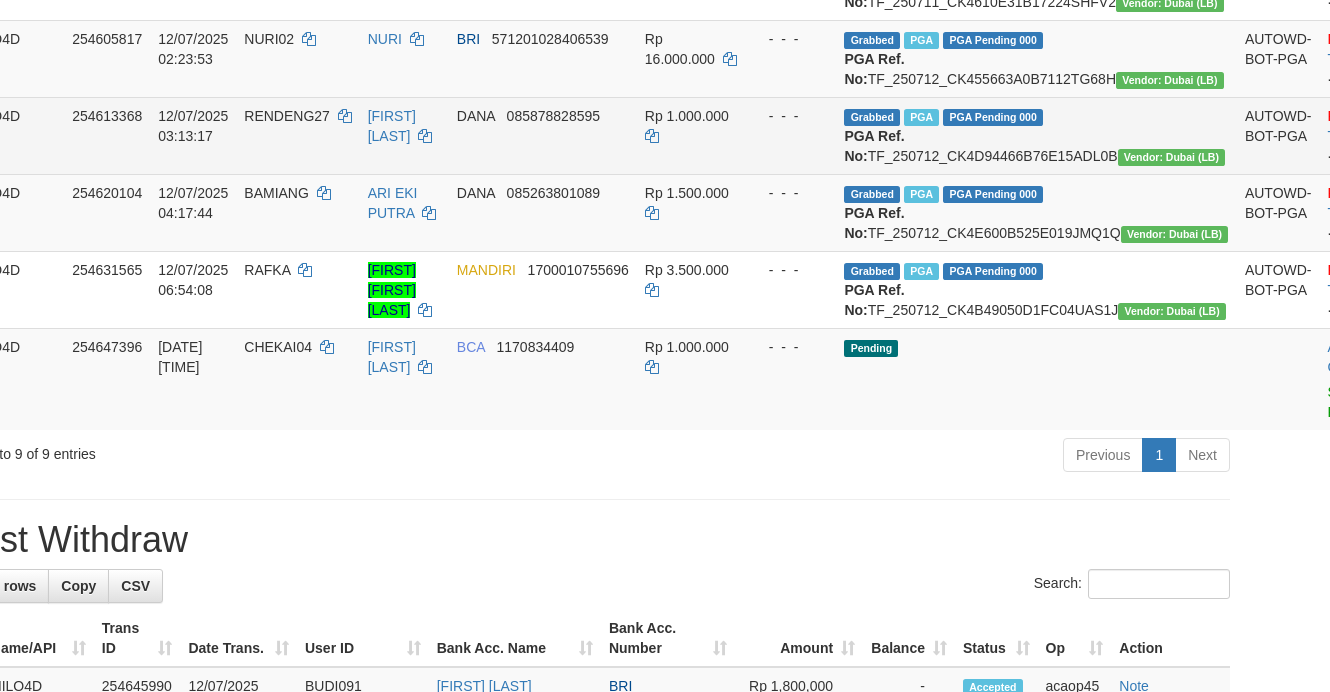 scroll, scrollTop: 306, scrollLeft: 85, axis: both 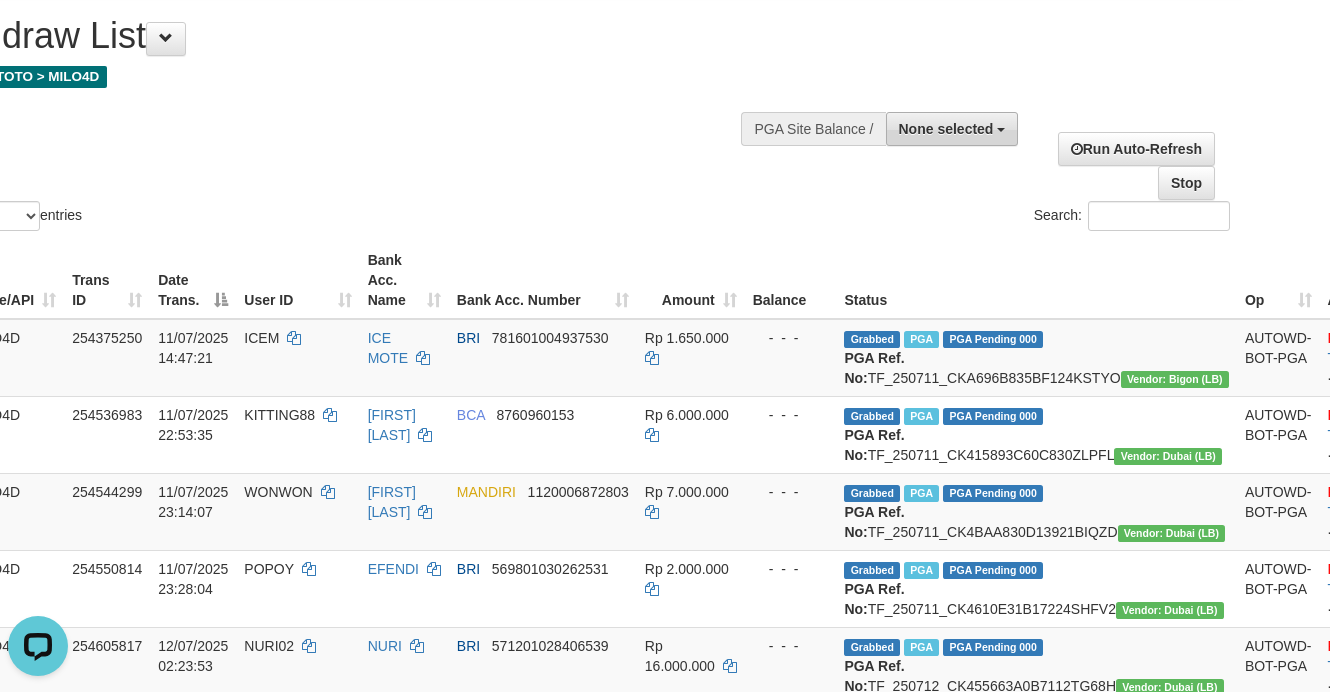 click on "**********" at bounding box center (928, 127) 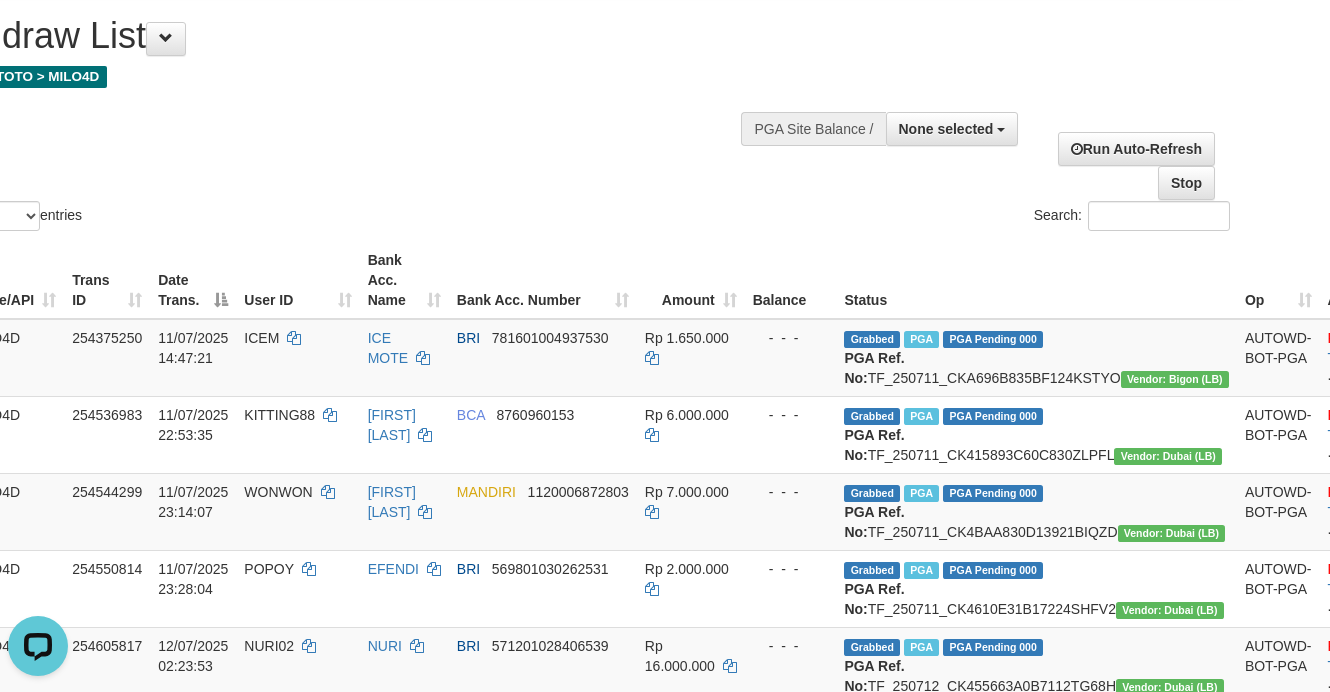 click at bounding box center [928, 127] 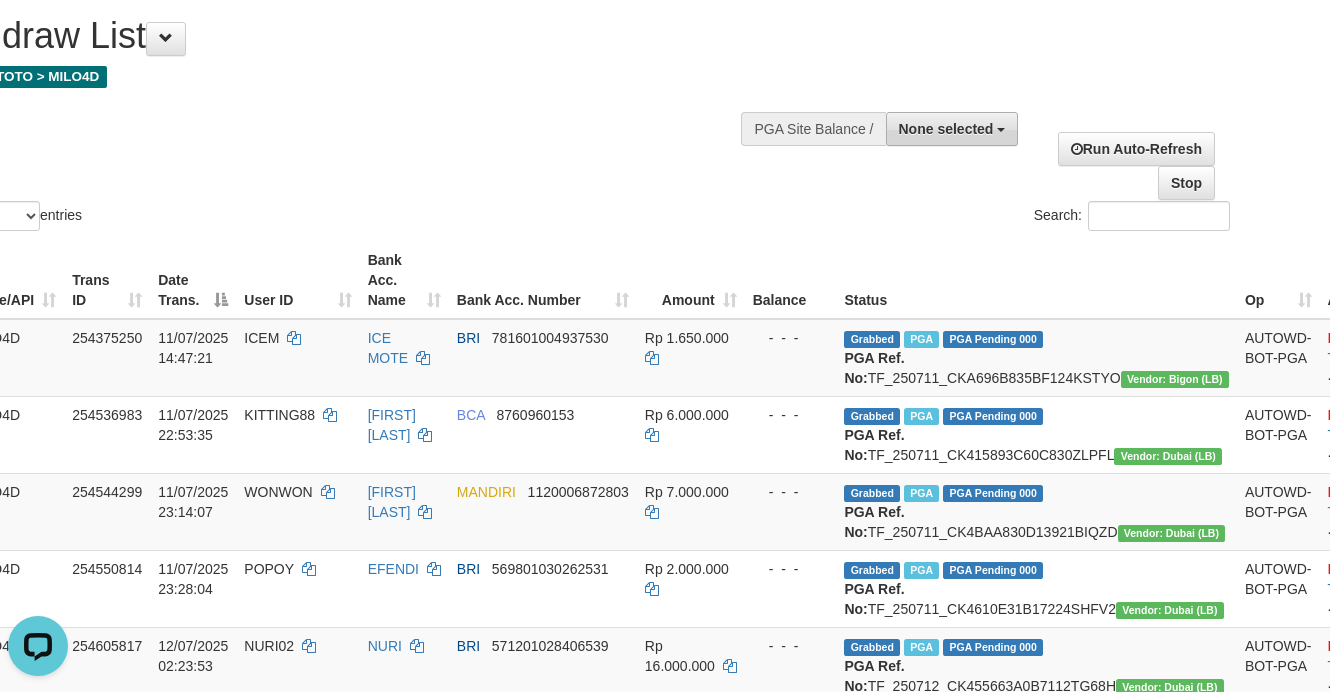 click on "None selected" at bounding box center [946, 129] 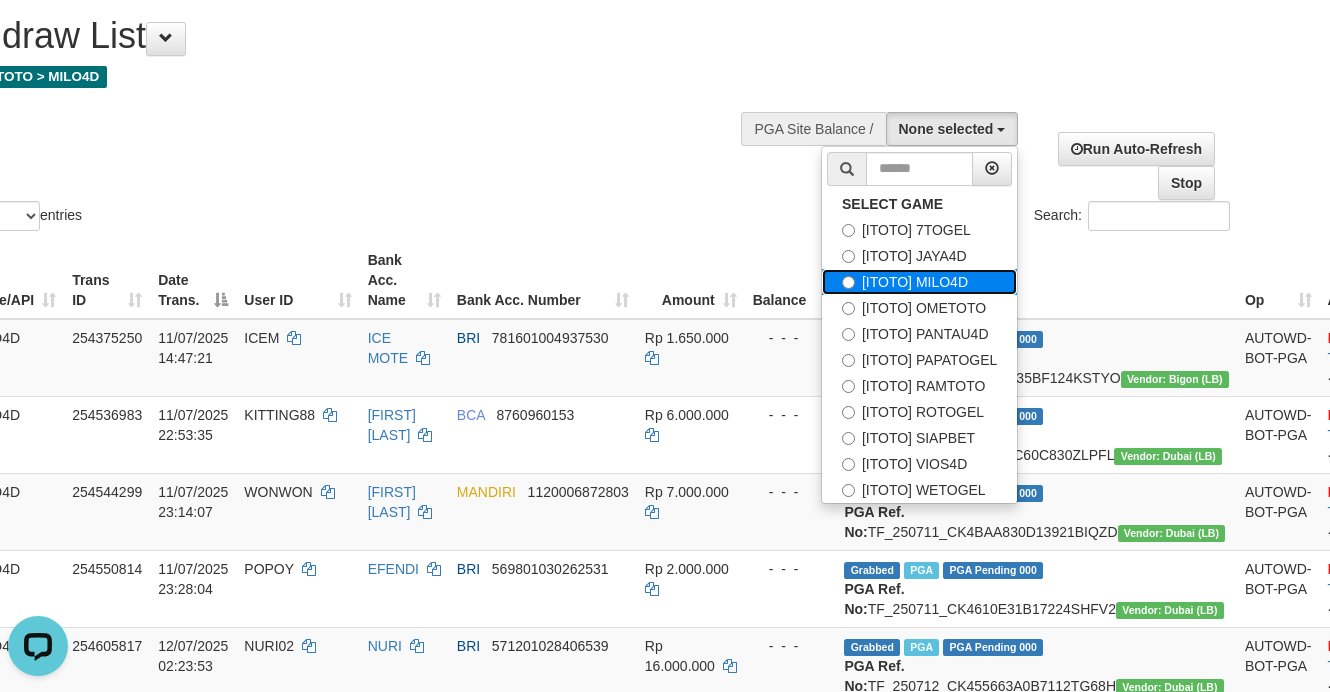 click on "[ITOTO] MILO4D" at bounding box center (919, 282) 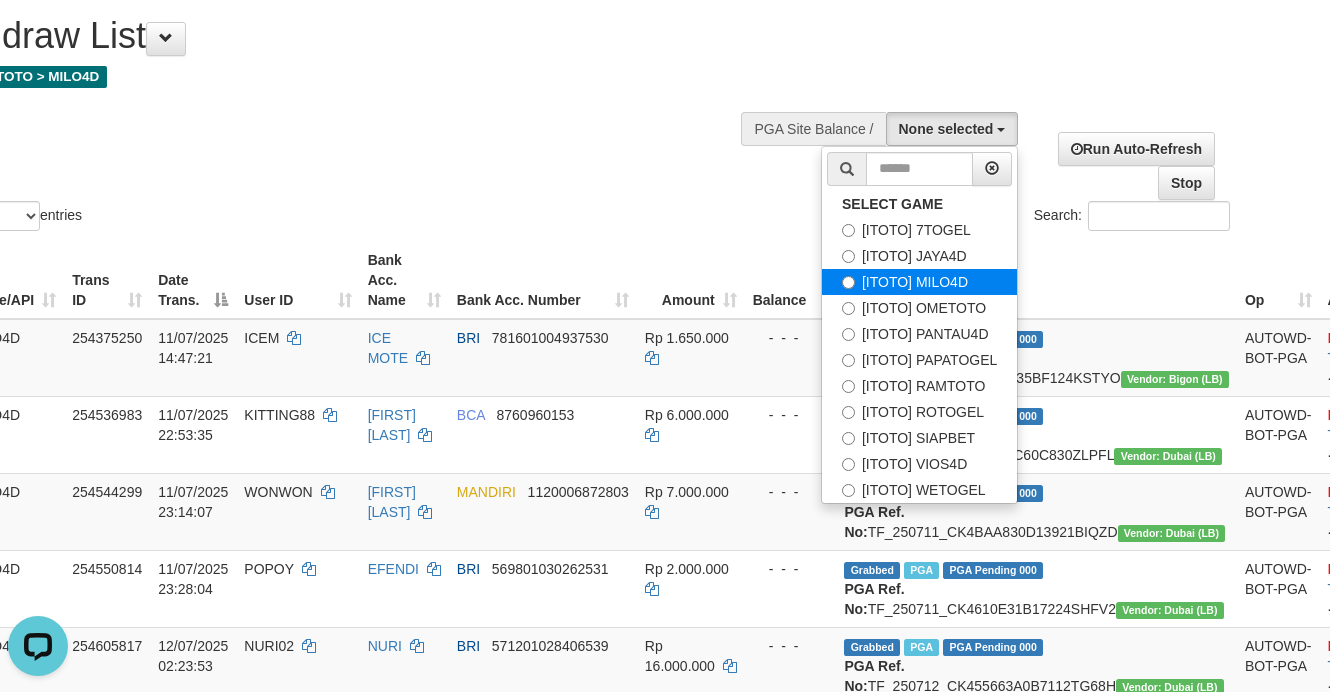 select on "***" 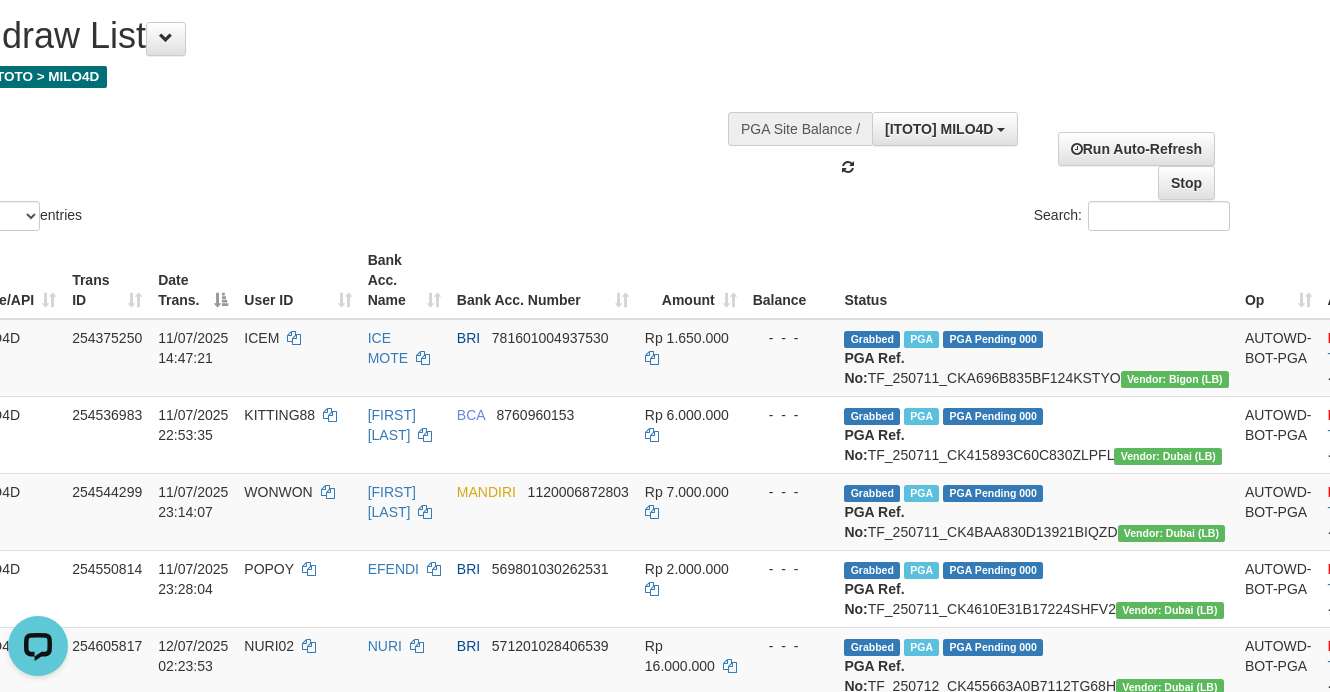 scroll, scrollTop: 51, scrollLeft: 0, axis: vertical 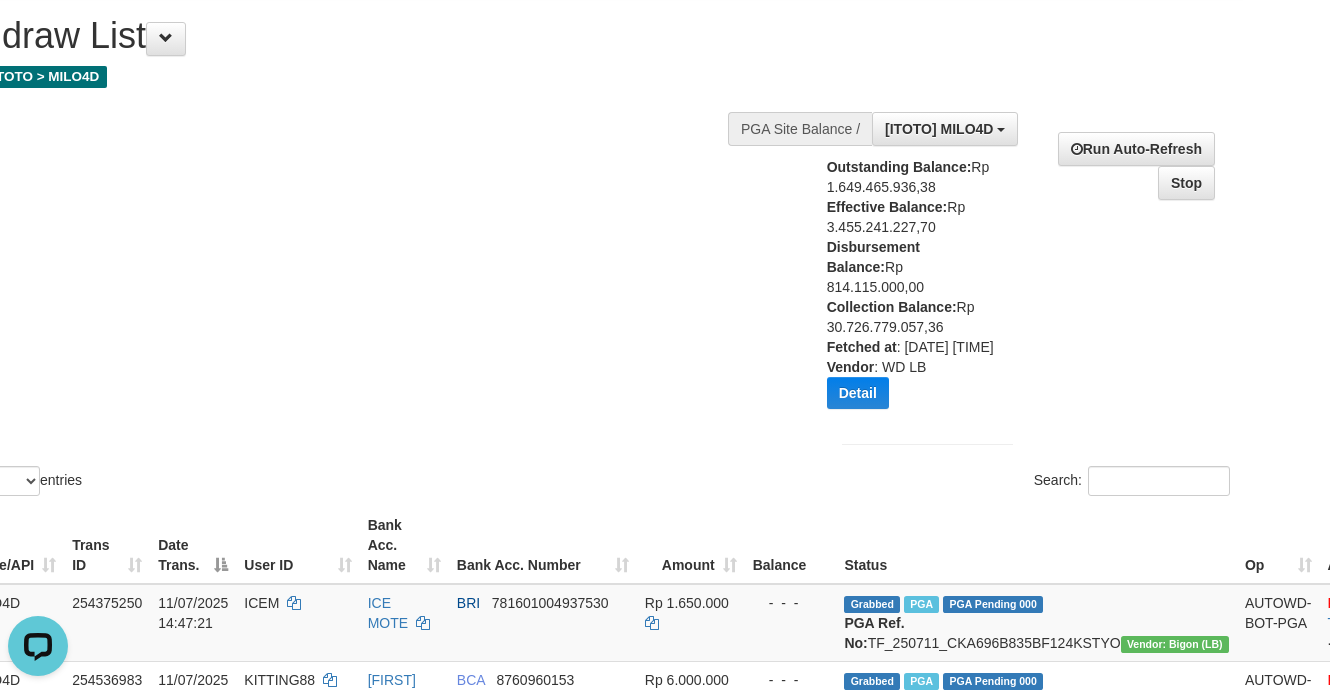 click on "Show  ** ** ** ***  entries Search:" at bounding box center (580, 248) 